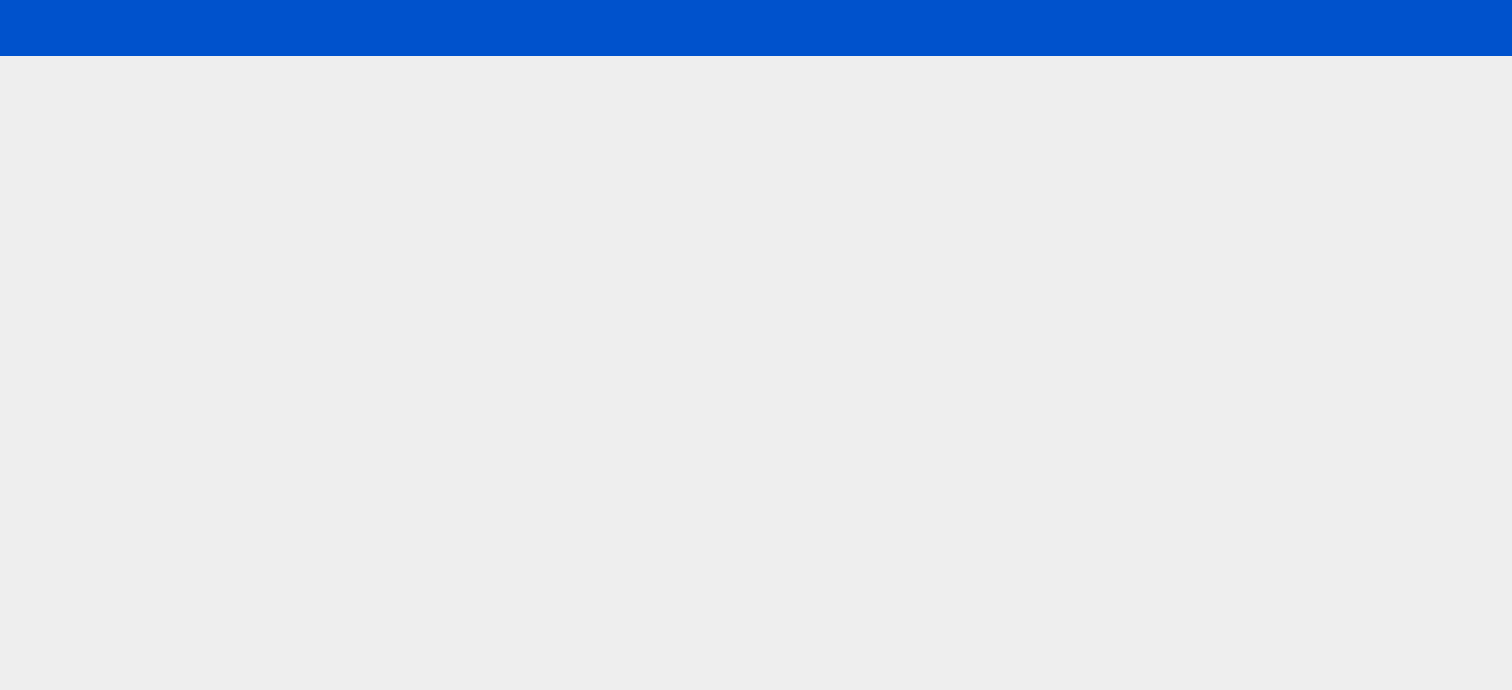 scroll, scrollTop: 0, scrollLeft: 0, axis: both 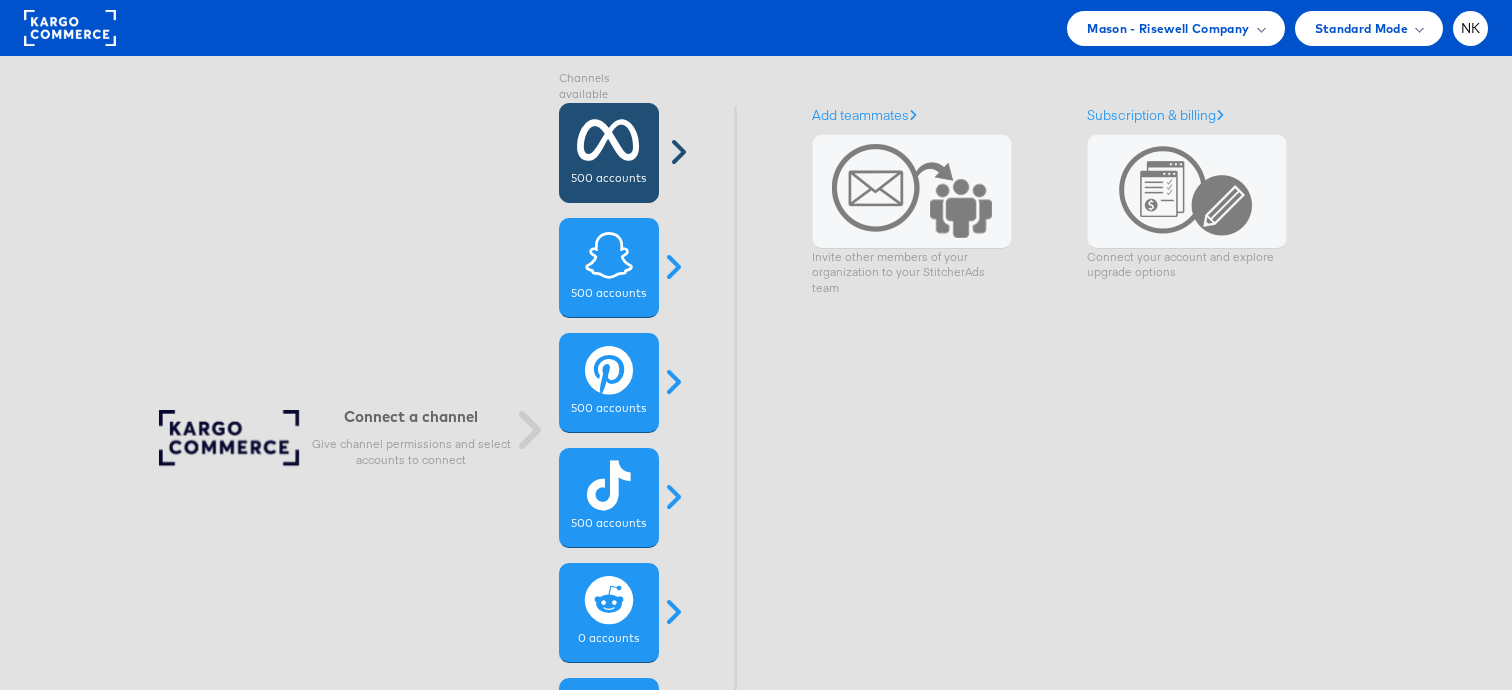 click on "500 accounts" at bounding box center (609, 153) 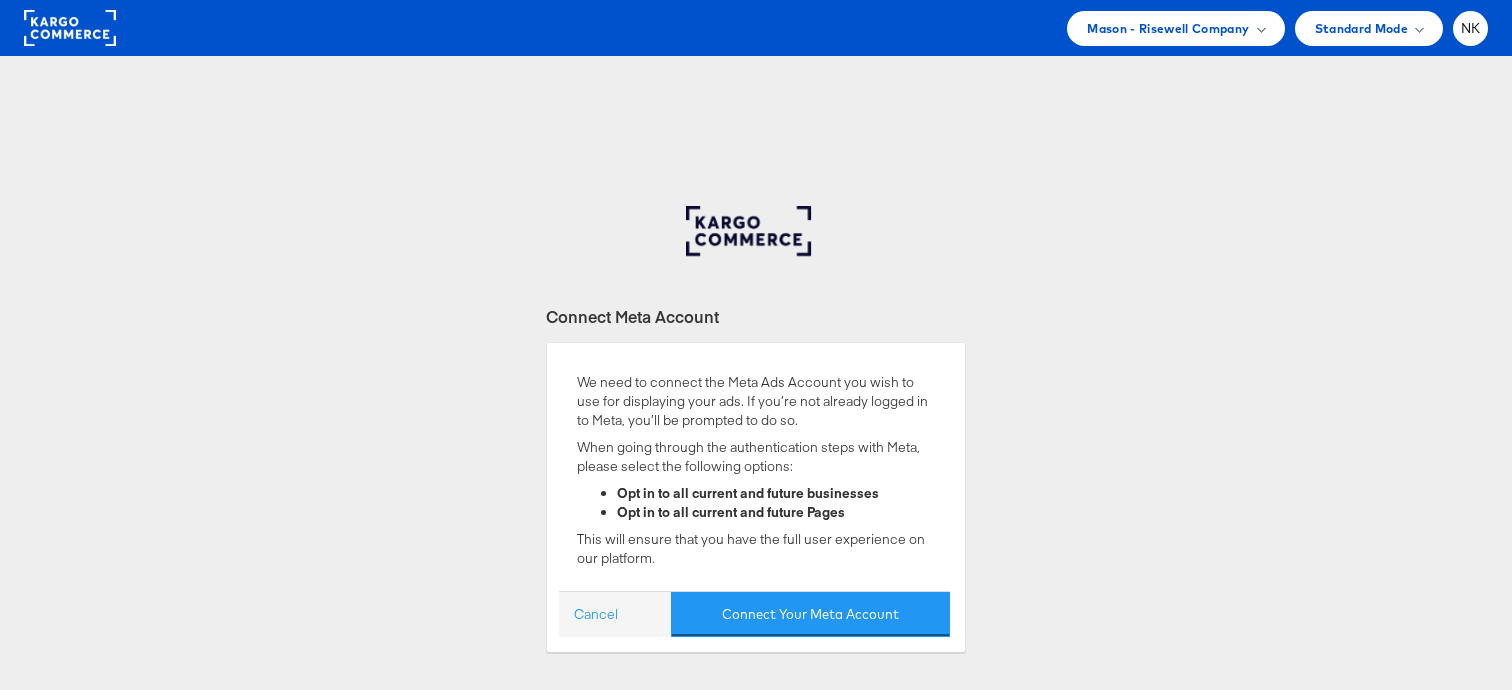 scroll, scrollTop: 0, scrollLeft: 0, axis: both 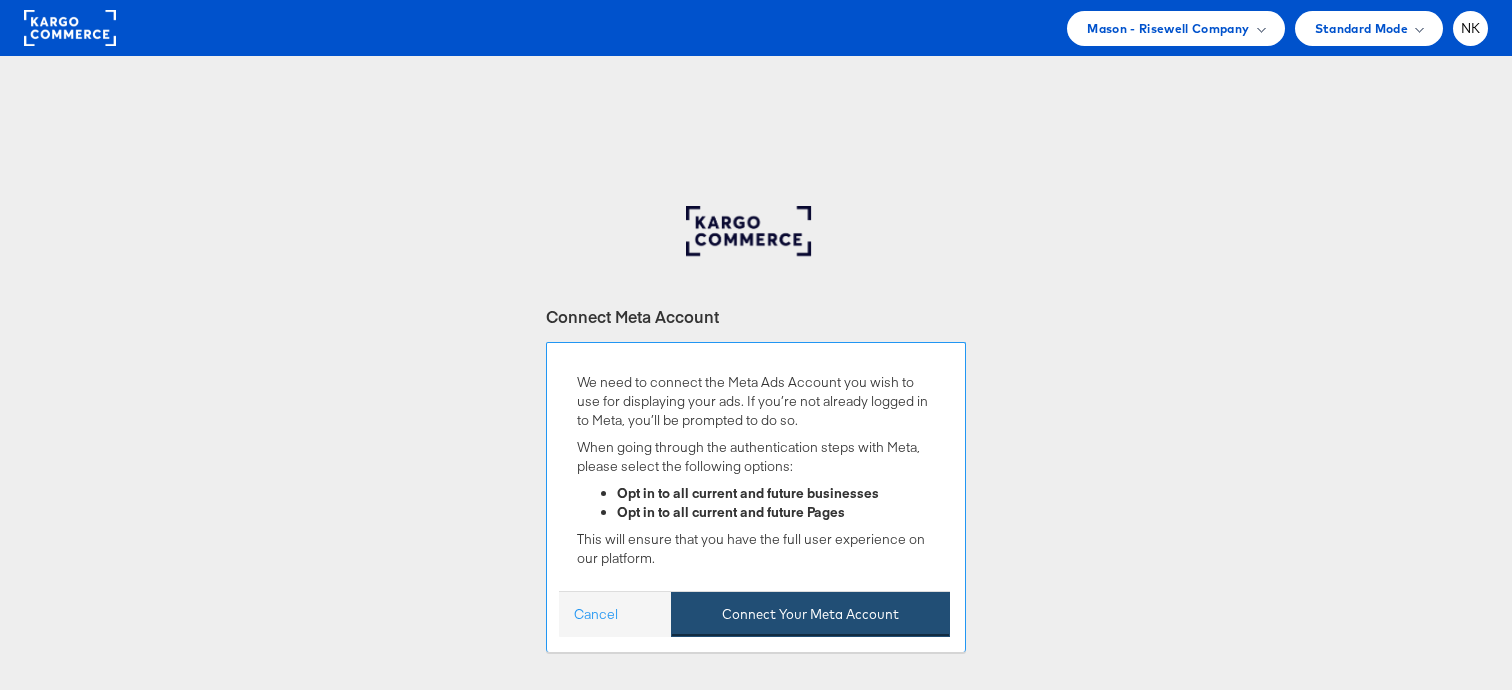 click on "Connect Your Meta Account" at bounding box center (810, 614) 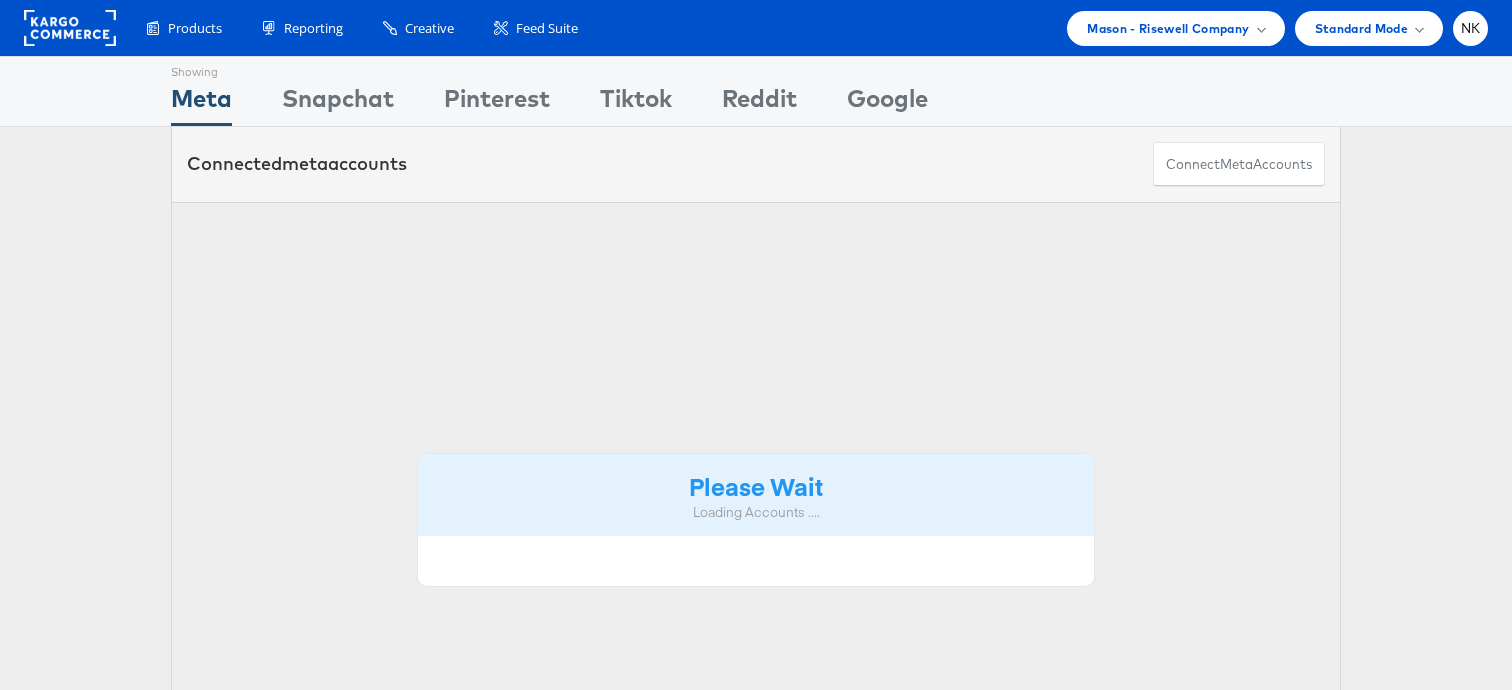 scroll, scrollTop: 0, scrollLeft: 0, axis: both 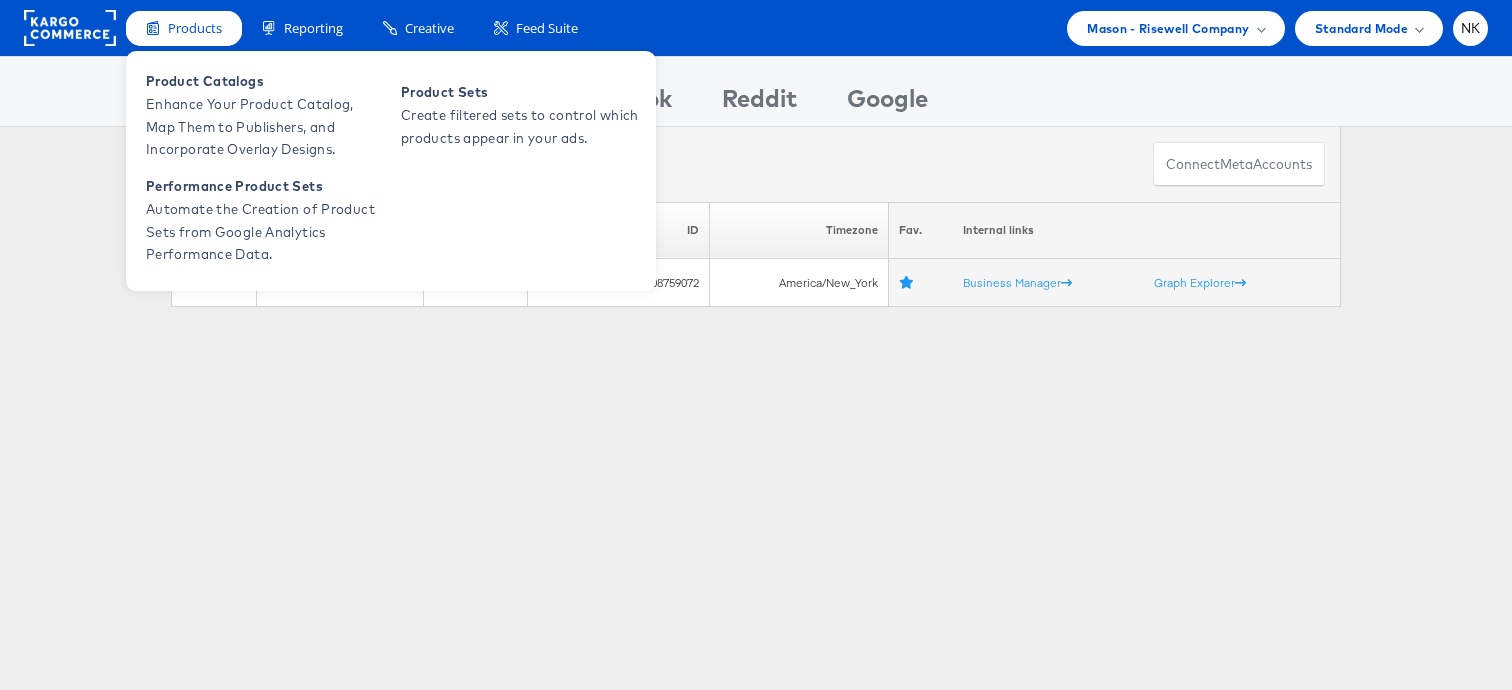 click on "Products" at bounding box center [195, 28] 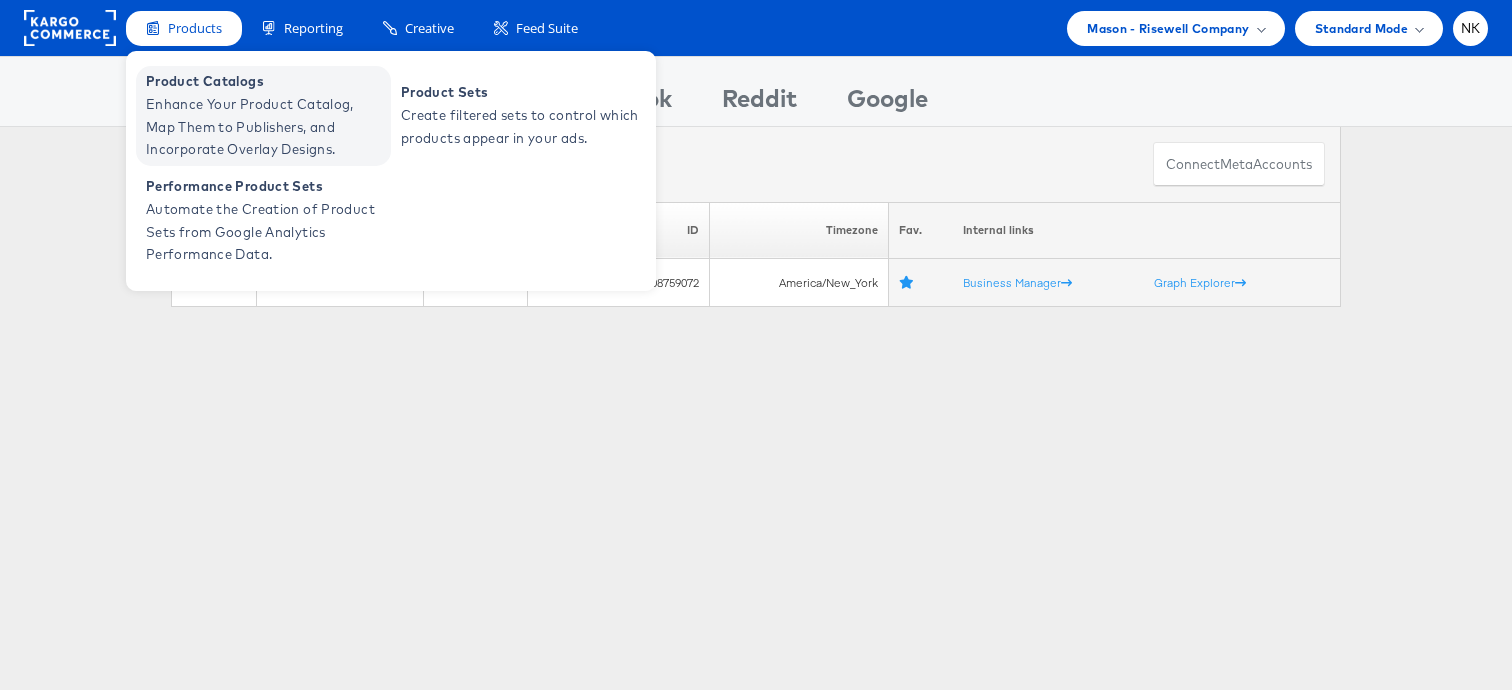 click on "Product Catalogs" at bounding box center [266, 81] 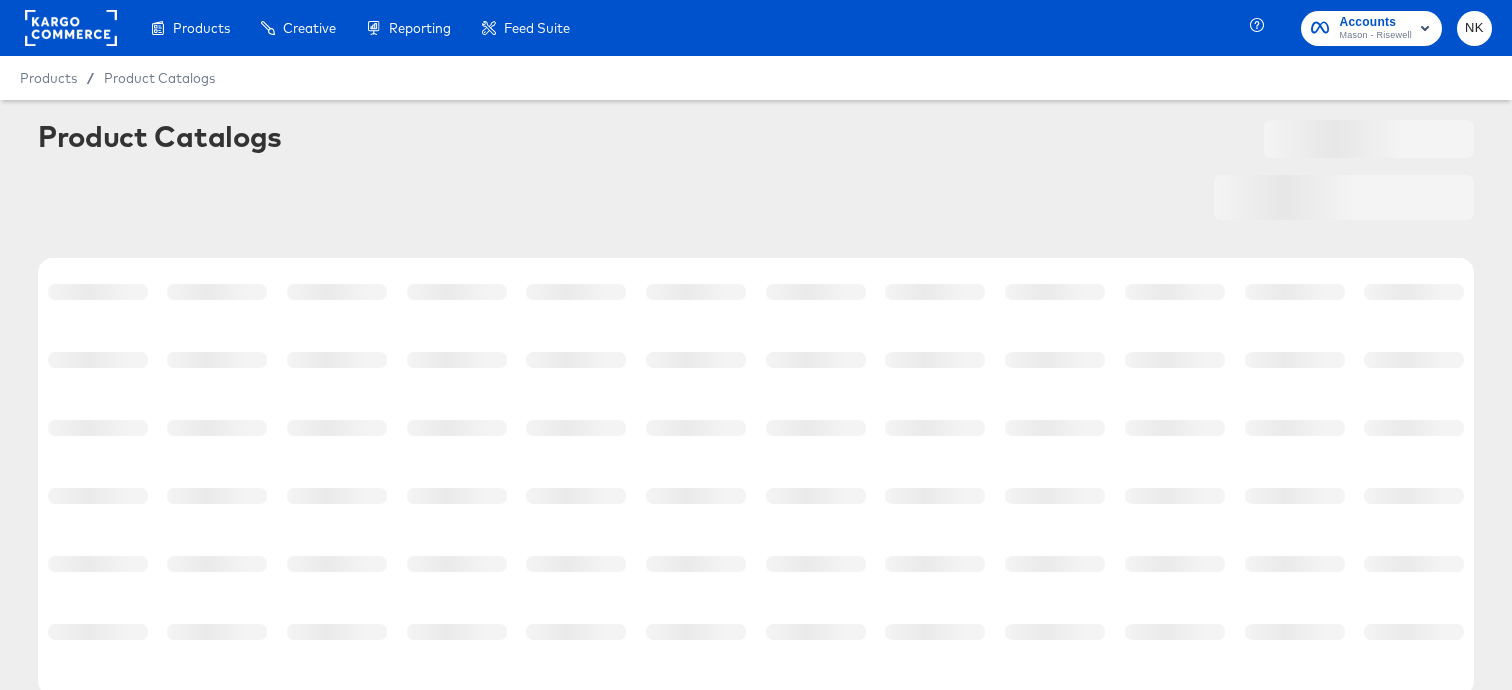 scroll, scrollTop: 0, scrollLeft: 0, axis: both 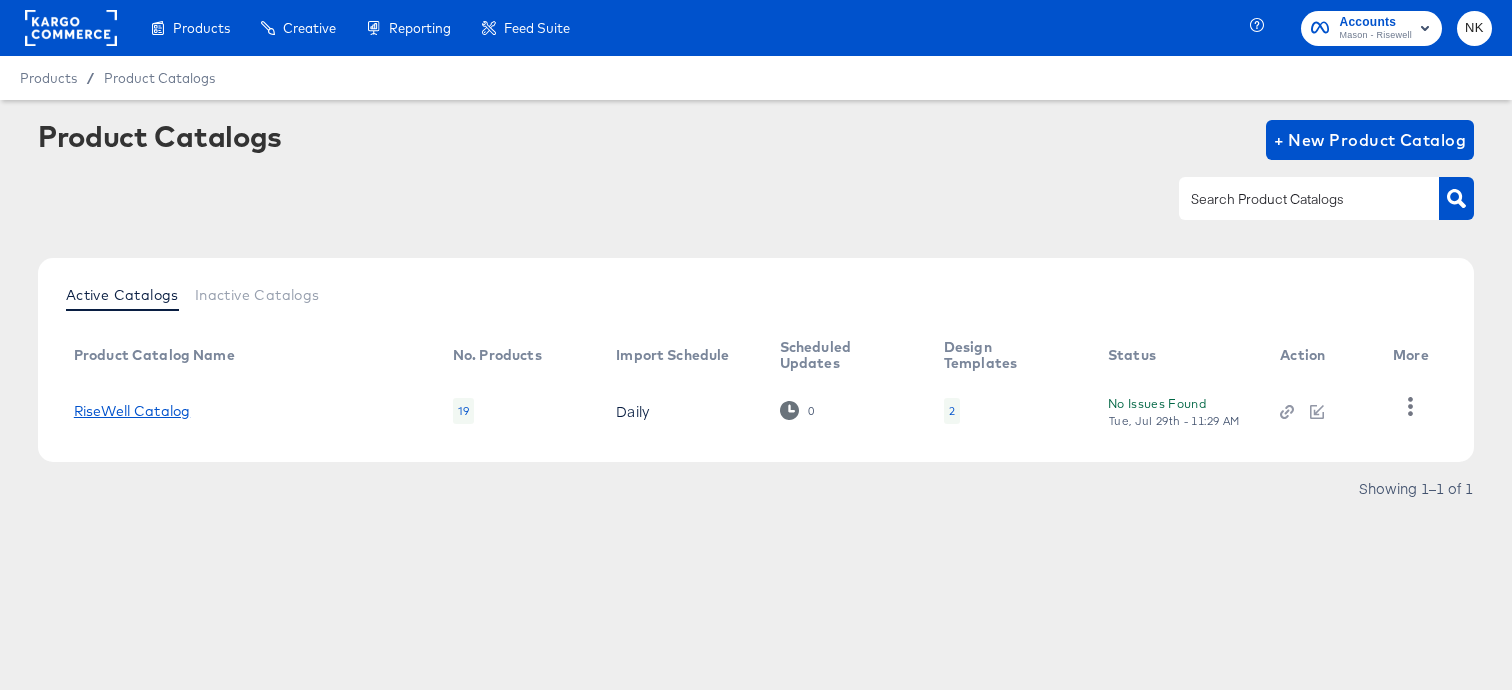 click on "RiseWell Catalog" at bounding box center [132, 411] 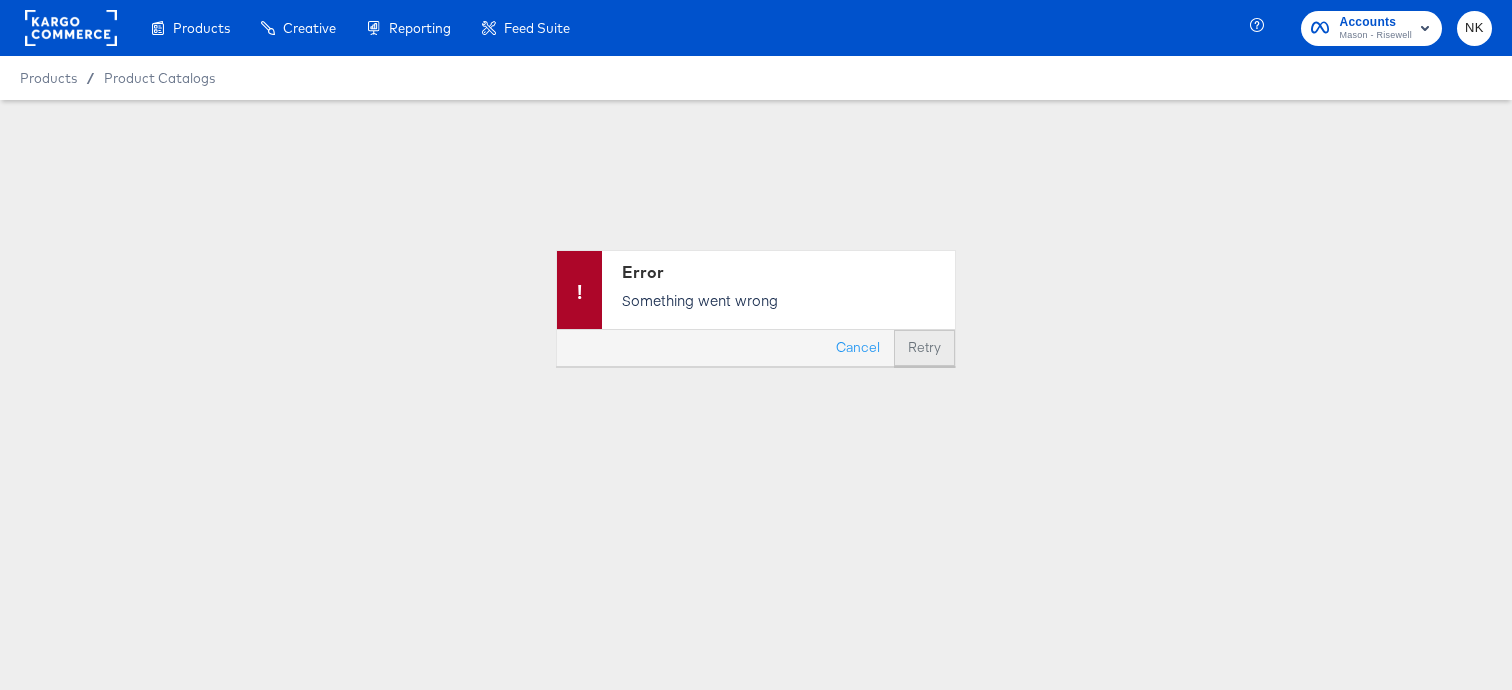 click on "Retry" at bounding box center [924, 348] 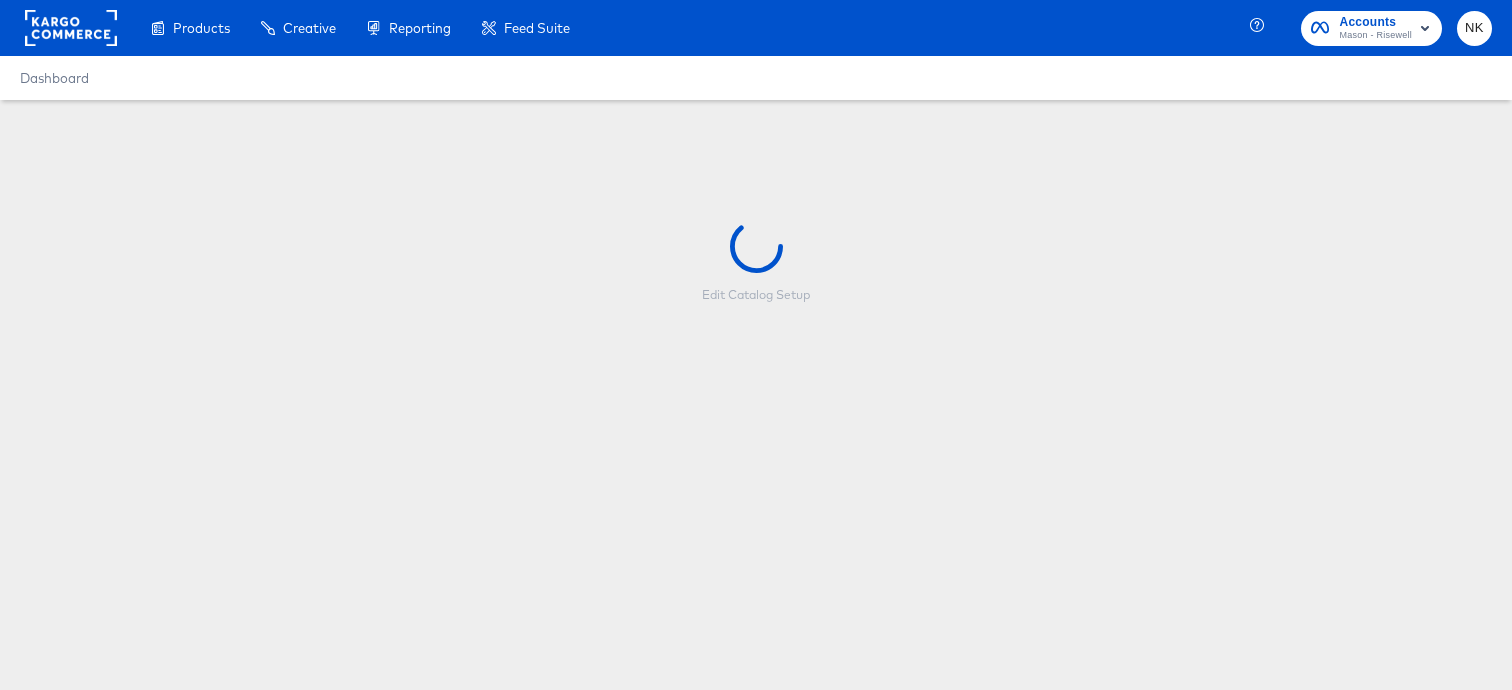scroll, scrollTop: 0, scrollLeft: 0, axis: both 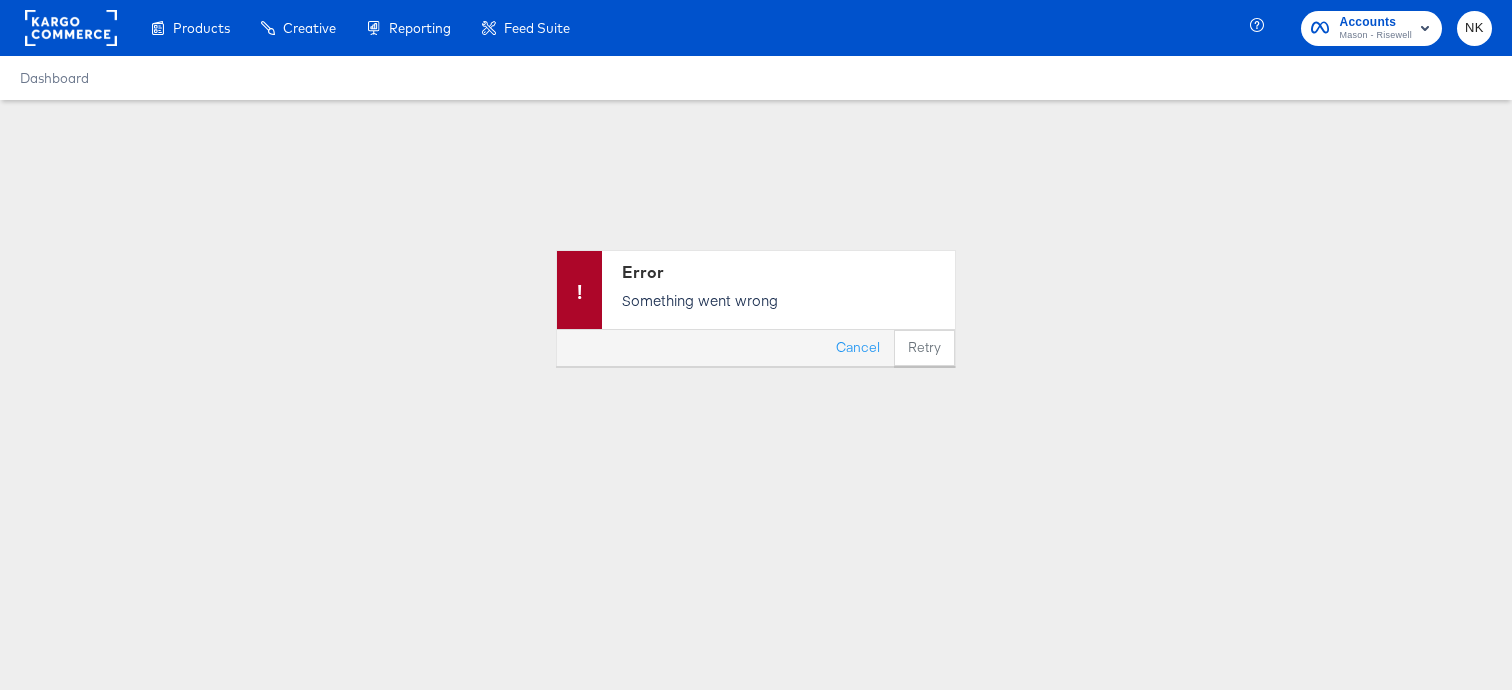 click on "Retry" at bounding box center [924, 348] 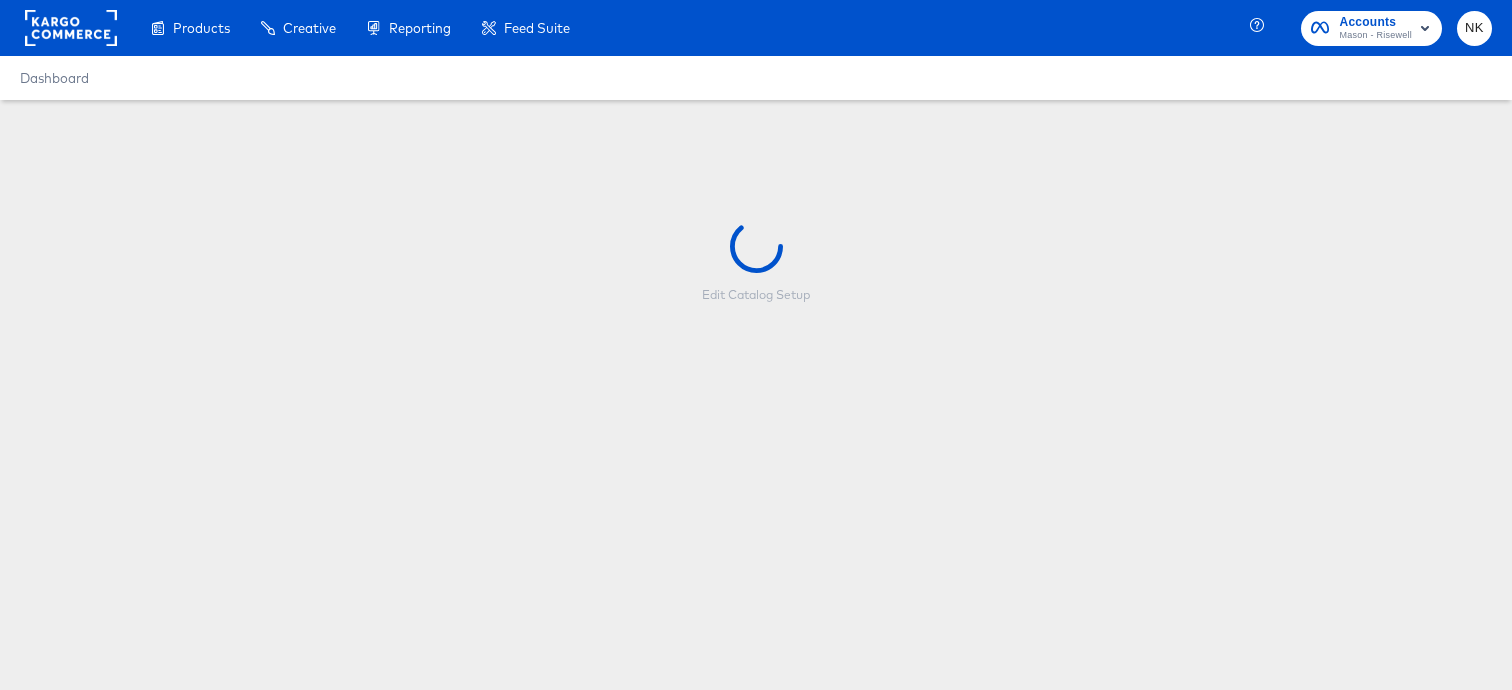 scroll, scrollTop: 0, scrollLeft: 0, axis: both 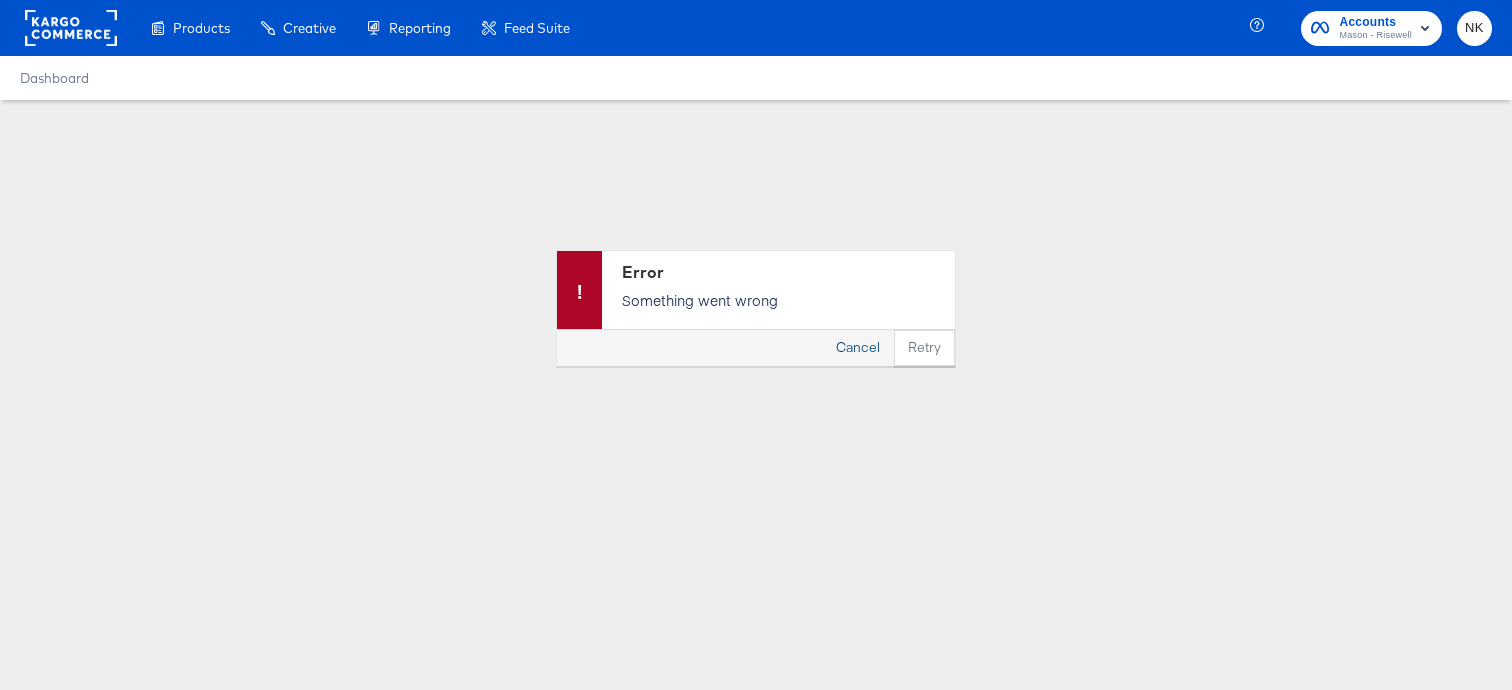click on "Cancel" at bounding box center (858, 348) 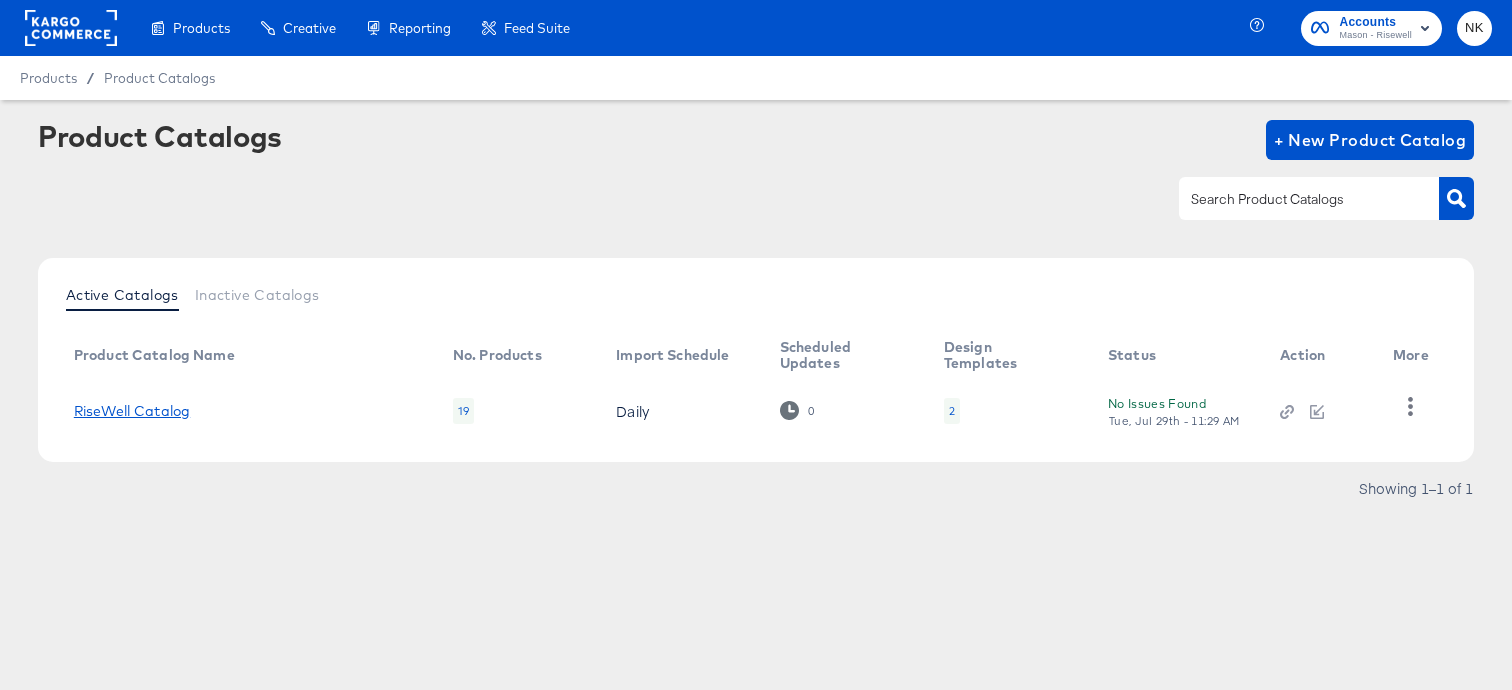 click on "RiseWell Catalog" at bounding box center [132, 411] 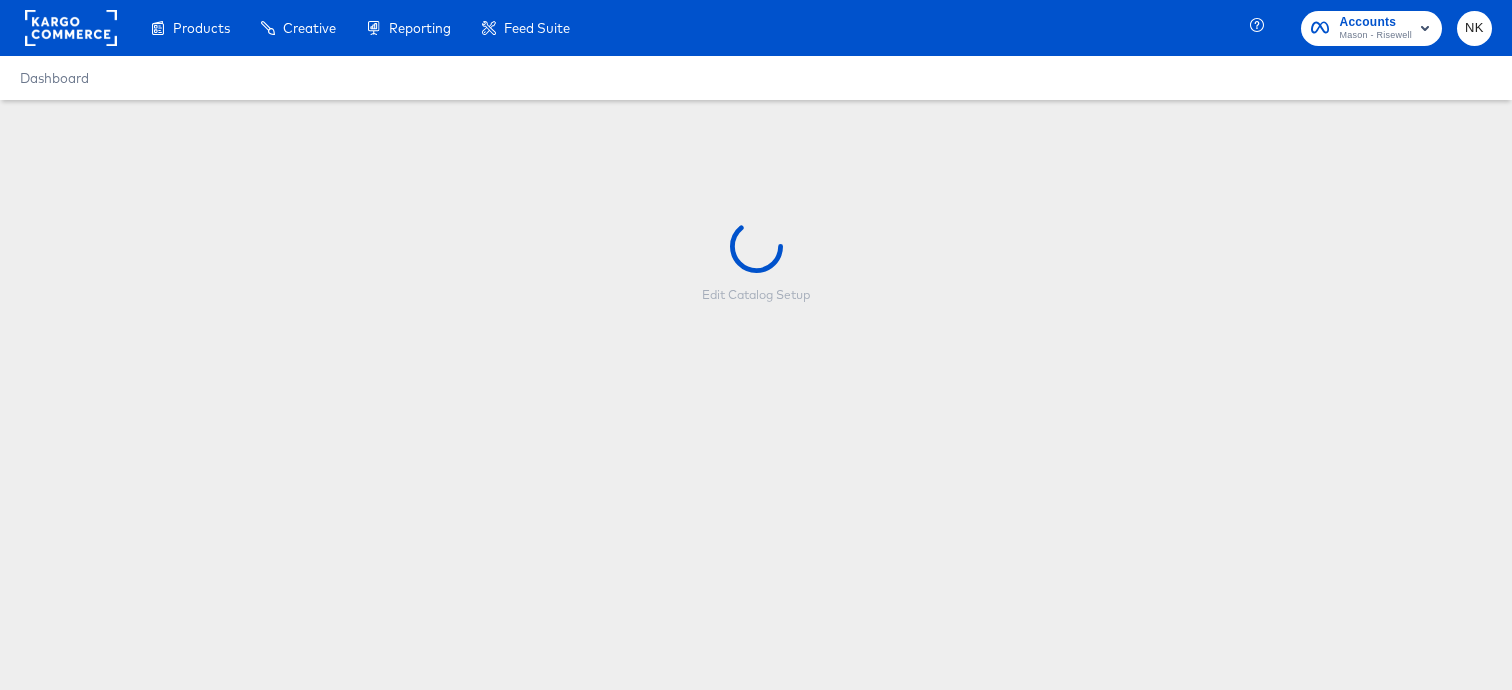 scroll, scrollTop: 0, scrollLeft: 0, axis: both 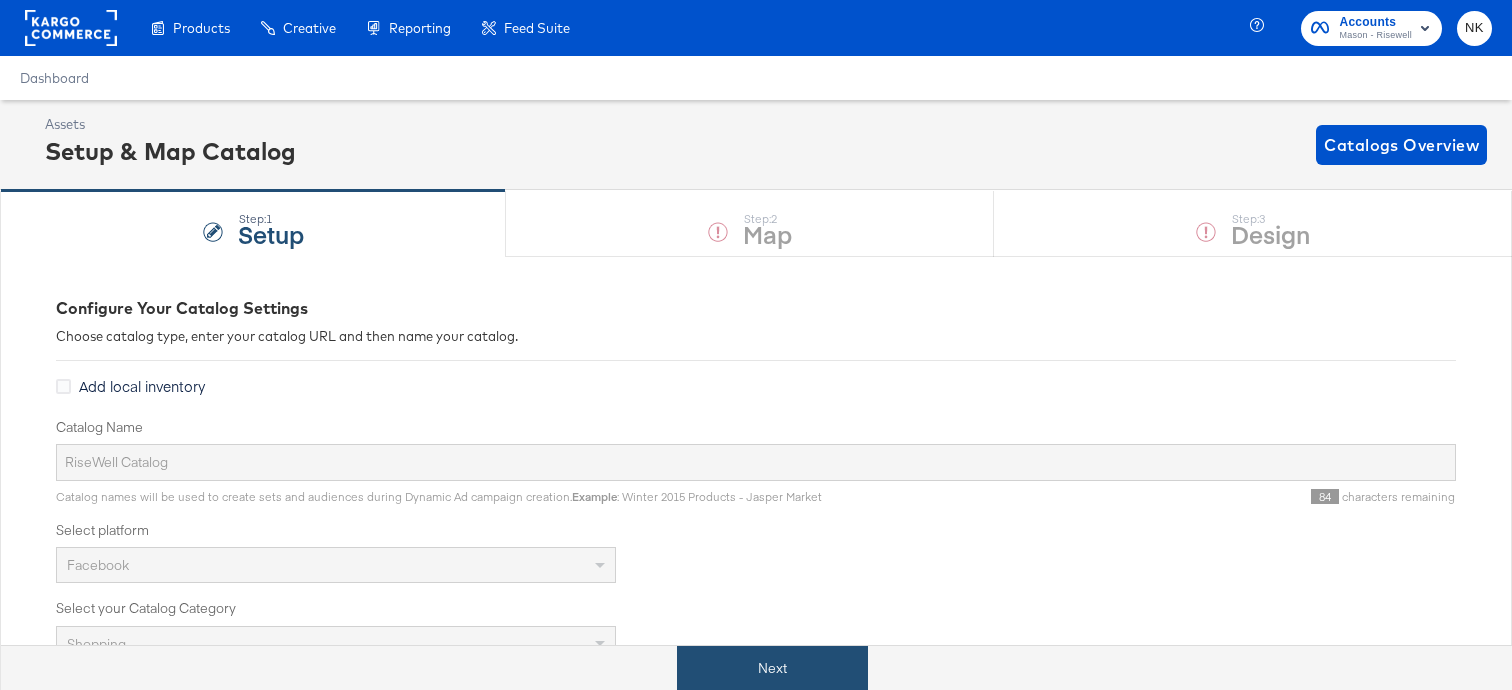 click on "Next" at bounding box center (772, 668) 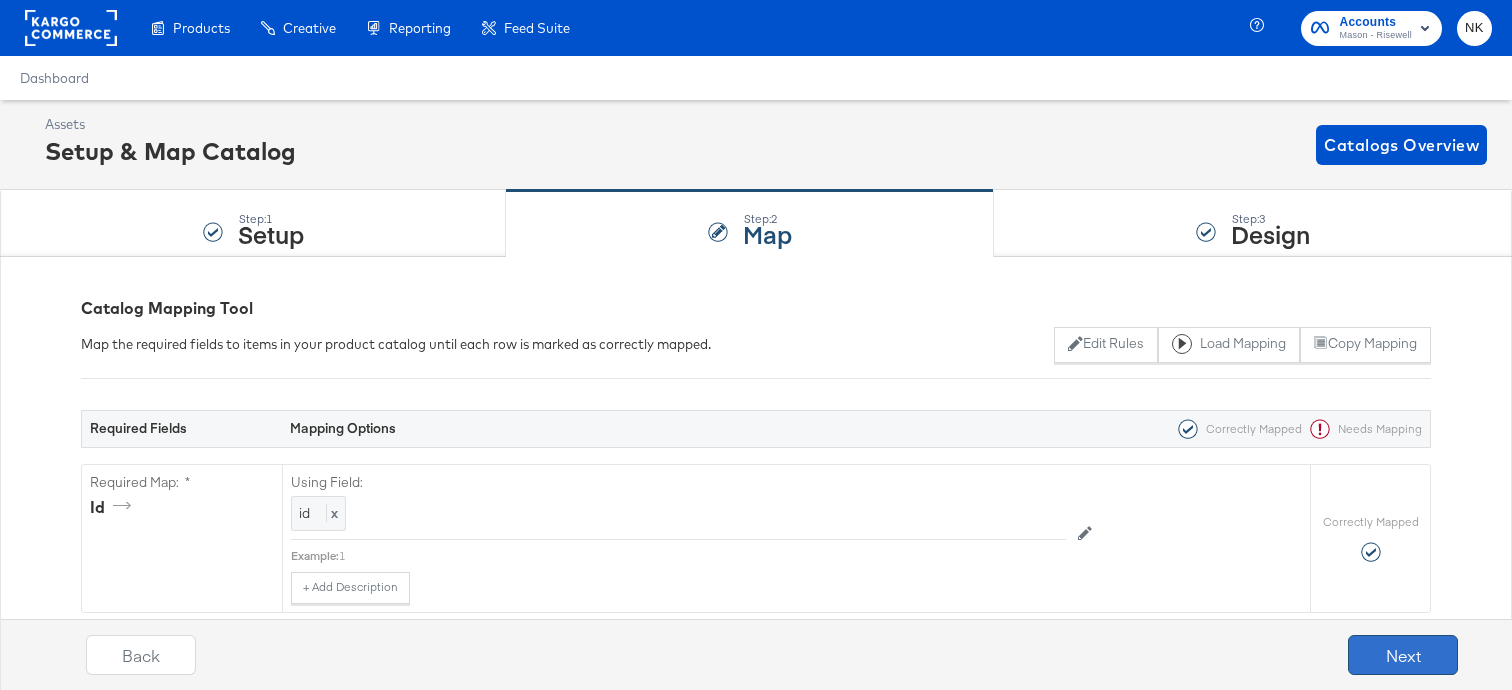 click on "Next" at bounding box center (1403, 655) 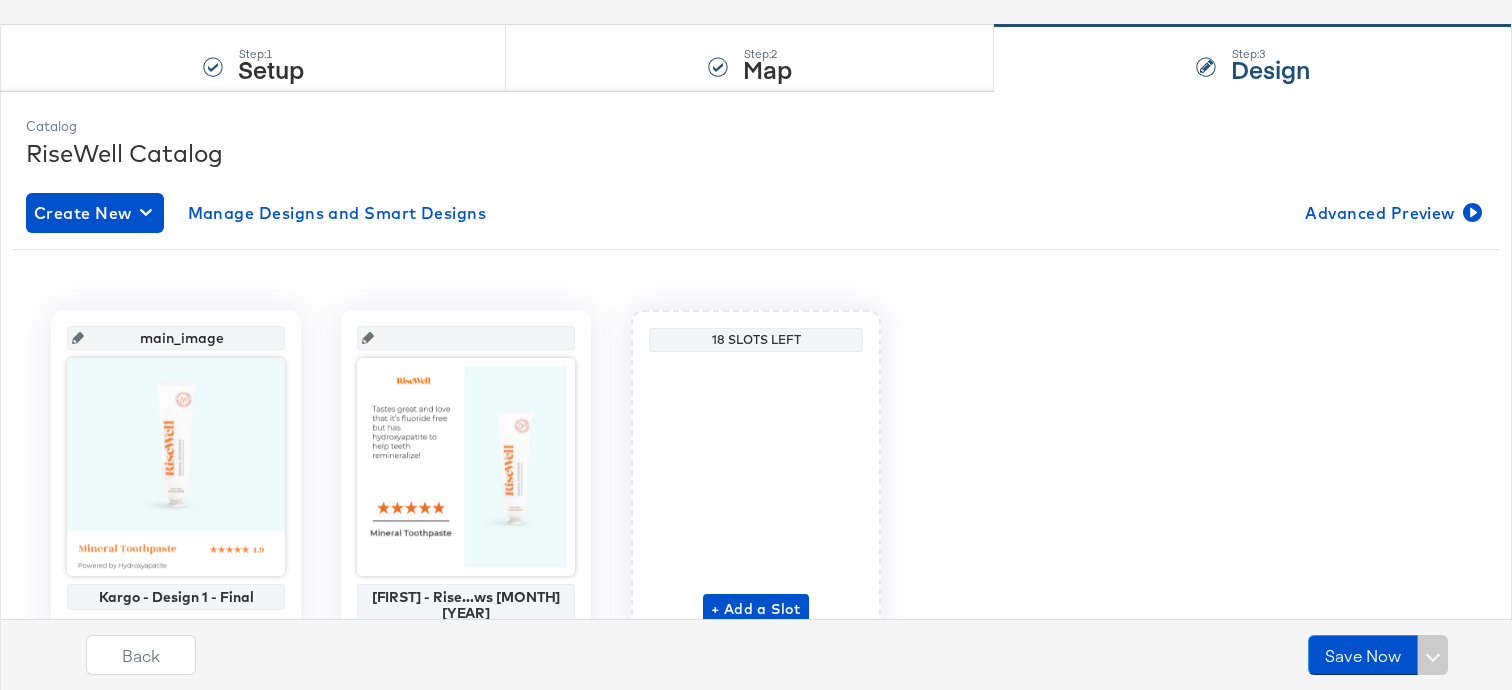 scroll, scrollTop: 139, scrollLeft: 0, axis: vertical 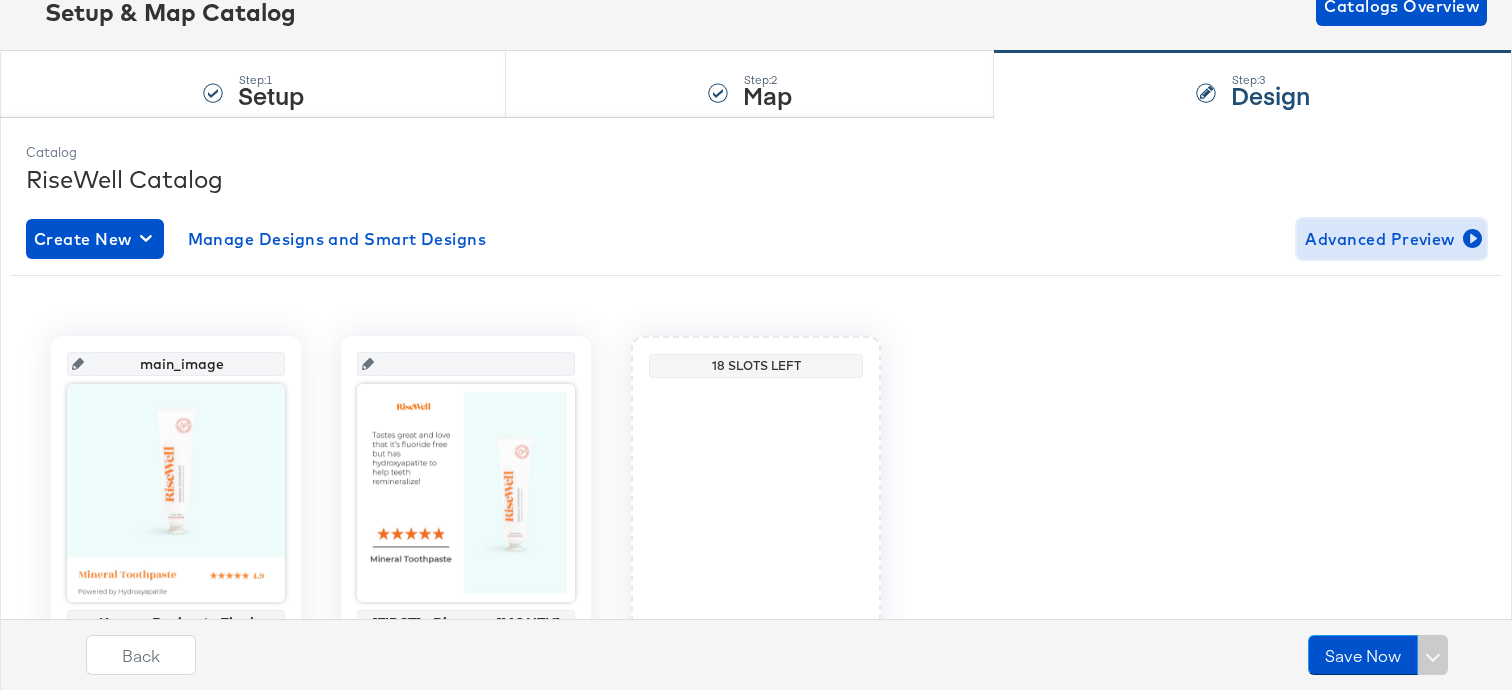 click on "Advanced Preview" at bounding box center [1391, 239] 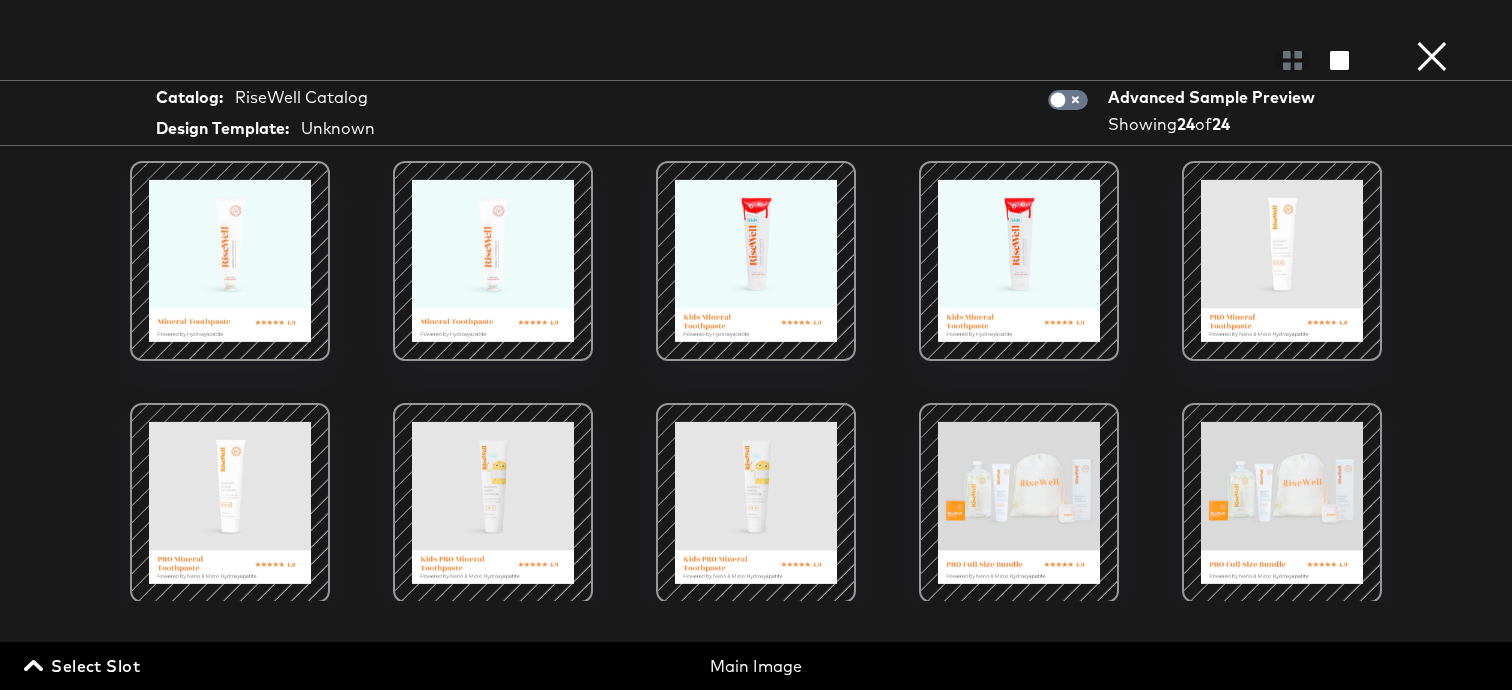 click on "×" at bounding box center (1432, 20) 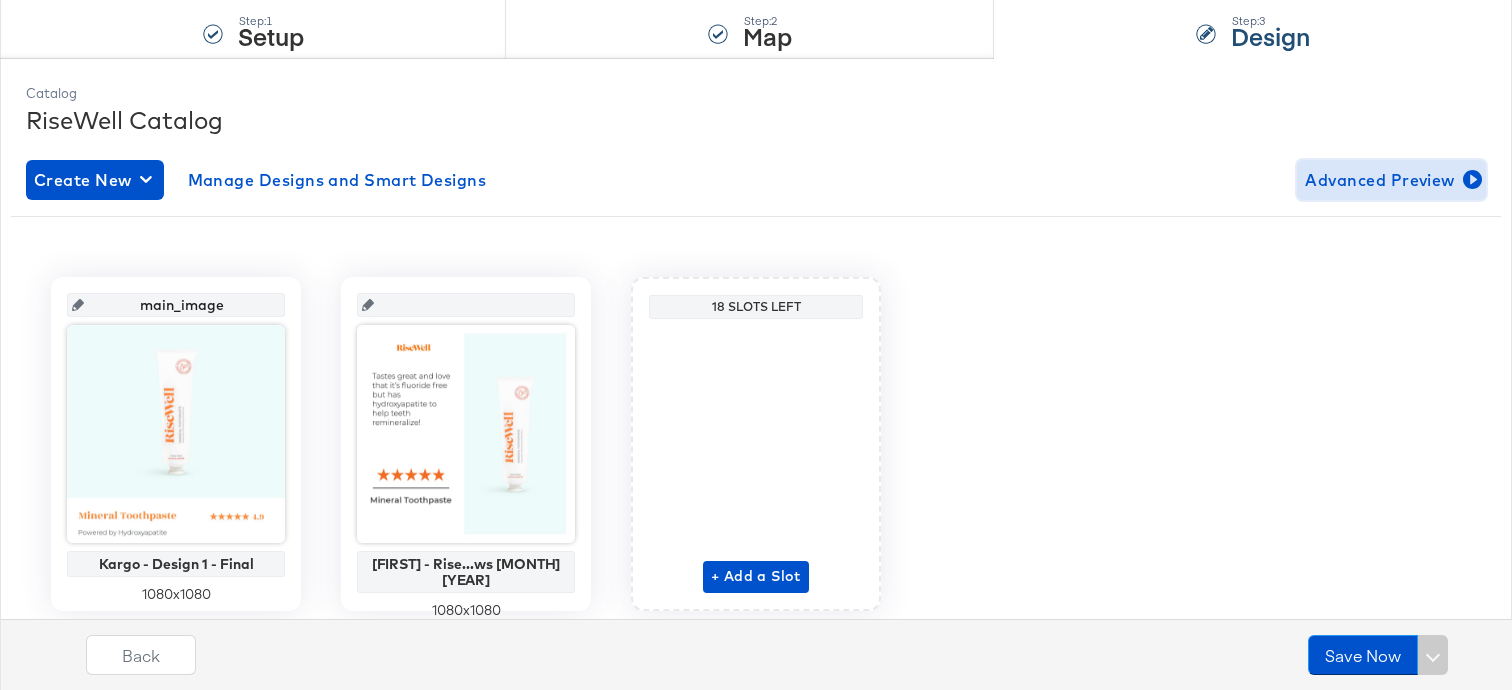 scroll, scrollTop: 204, scrollLeft: 0, axis: vertical 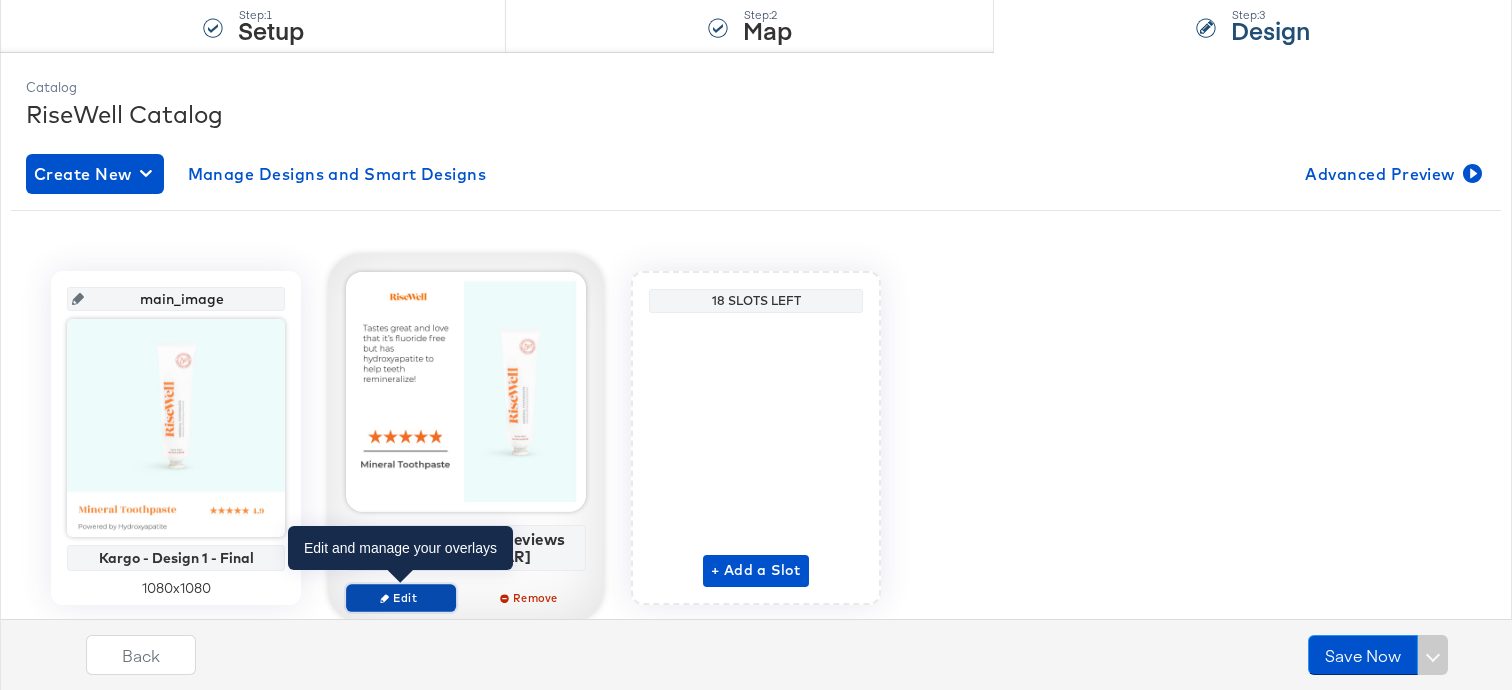 click on "Edit" at bounding box center [401, 597] 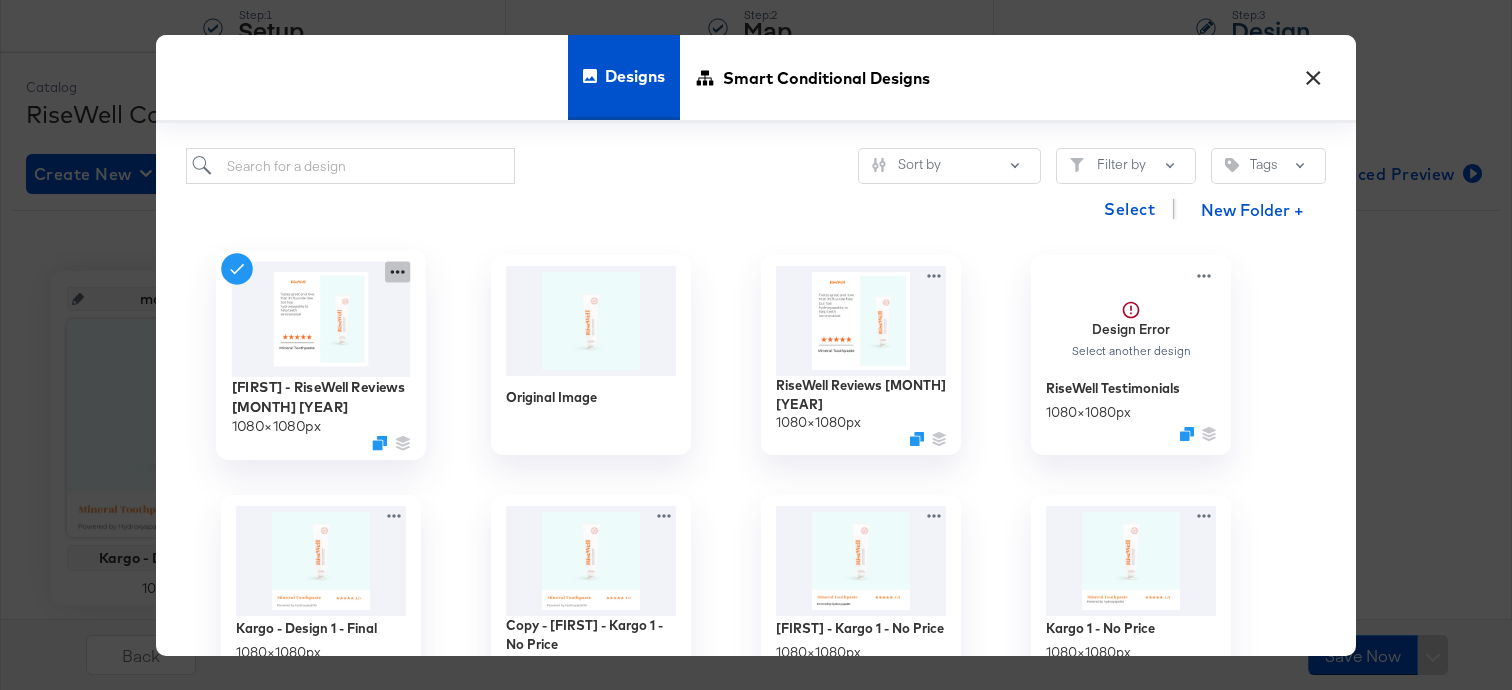 click 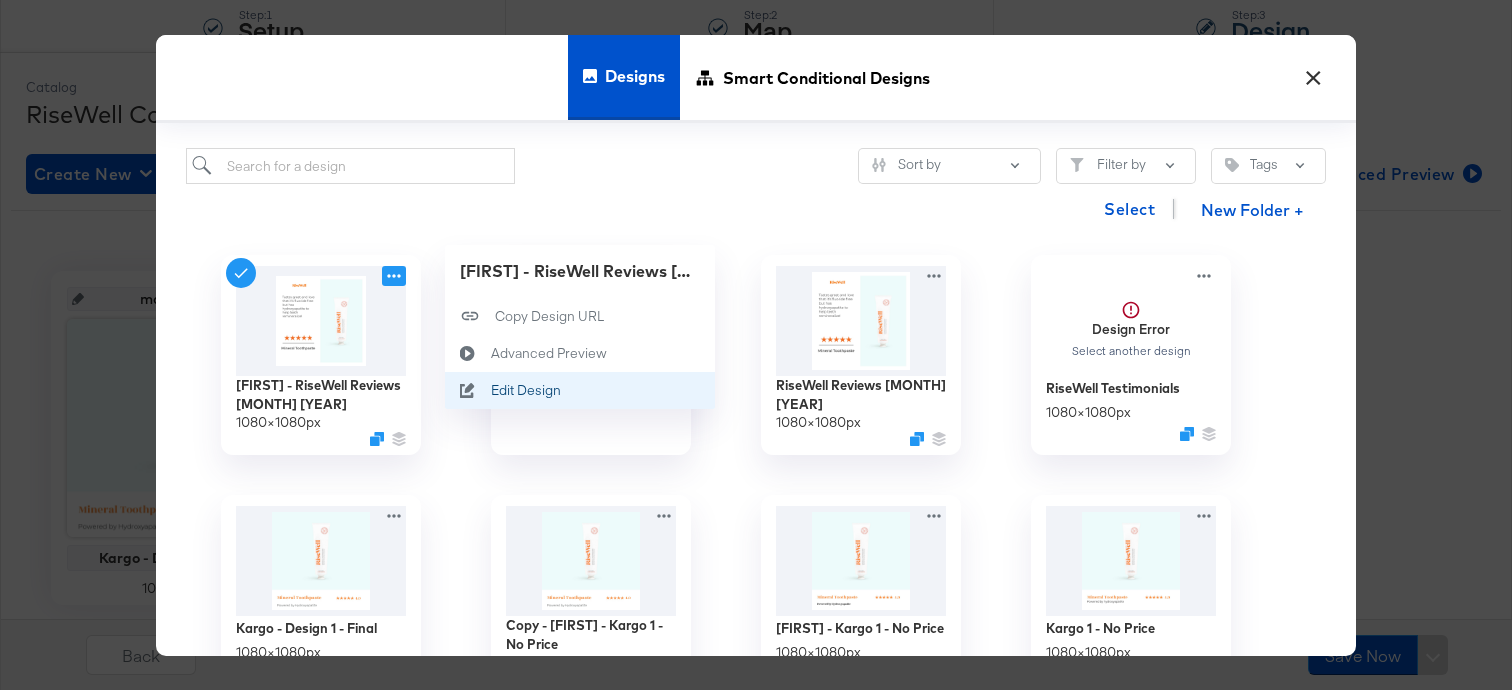 click 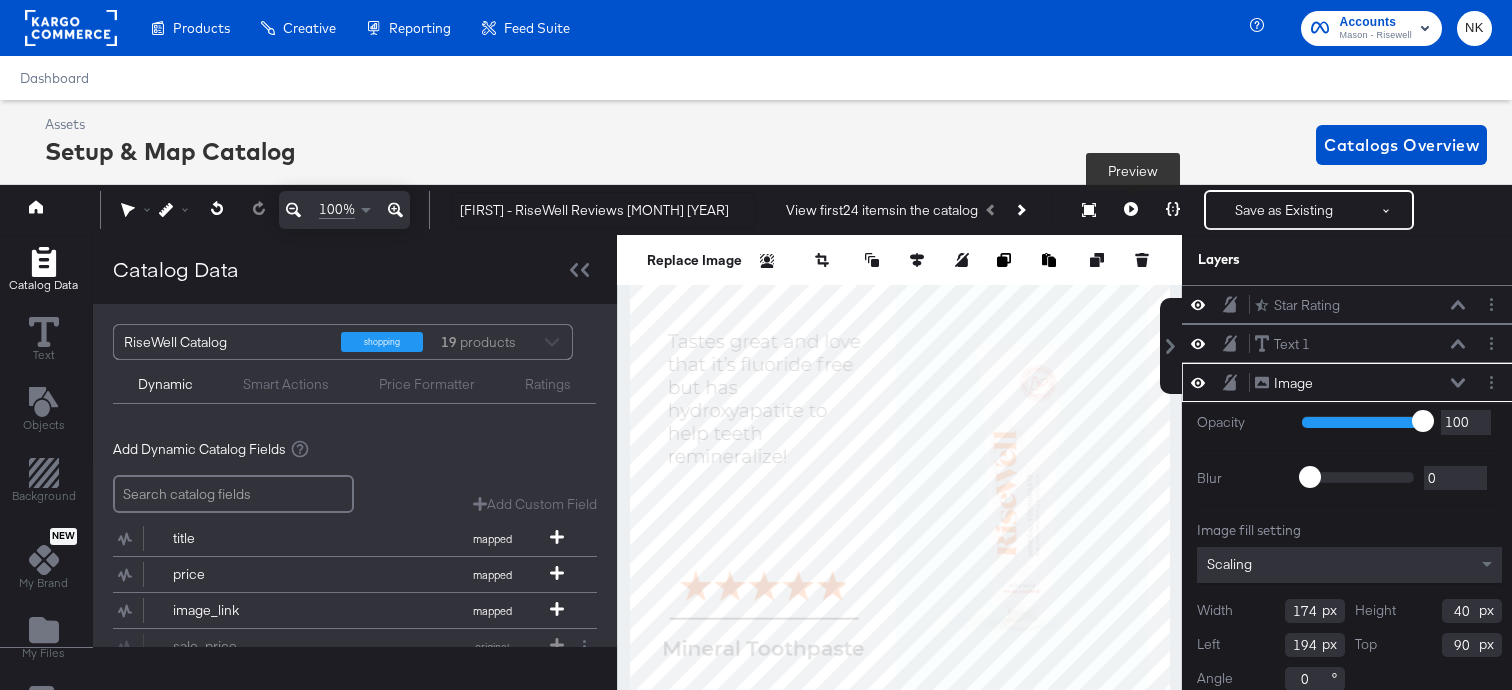 click at bounding box center [1131, 210] 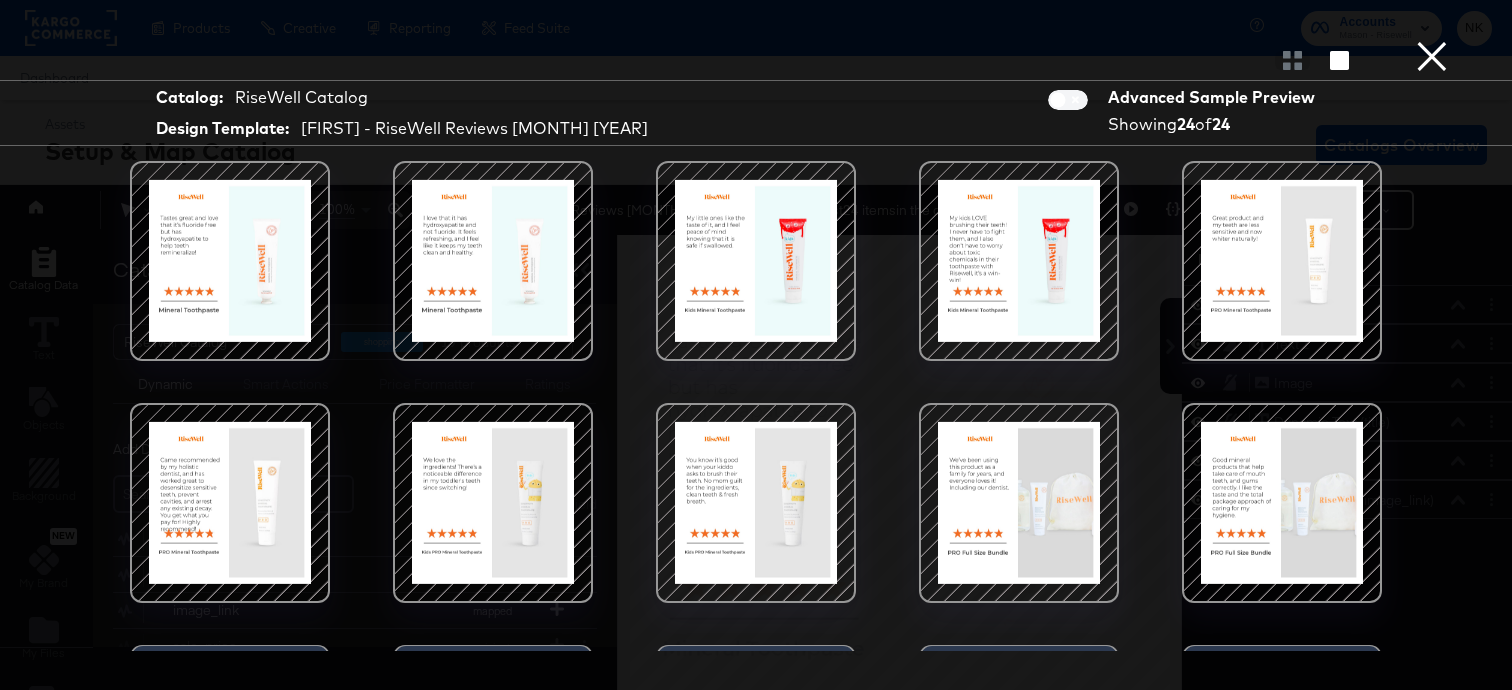 click on "×" at bounding box center [1432, 20] 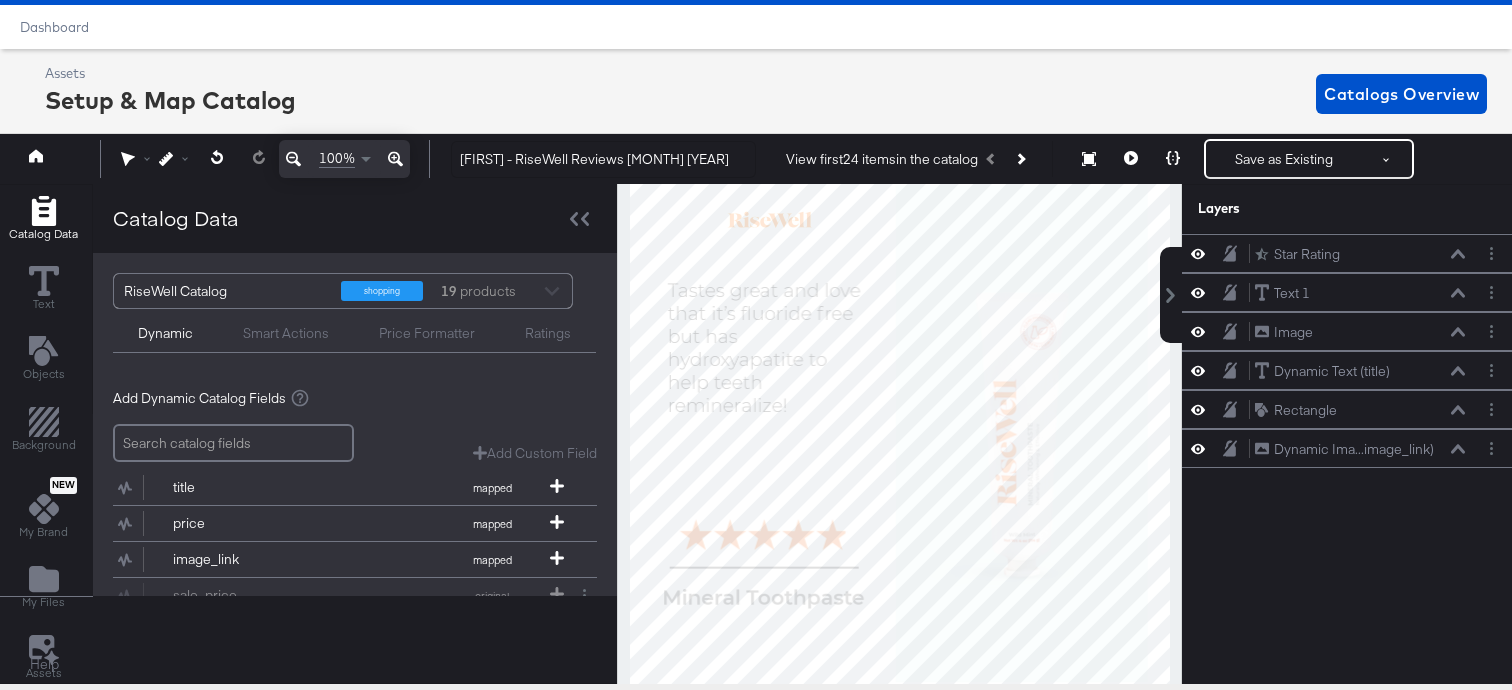 scroll, scrollTop: 0, scrollLeft: 0, axis: both 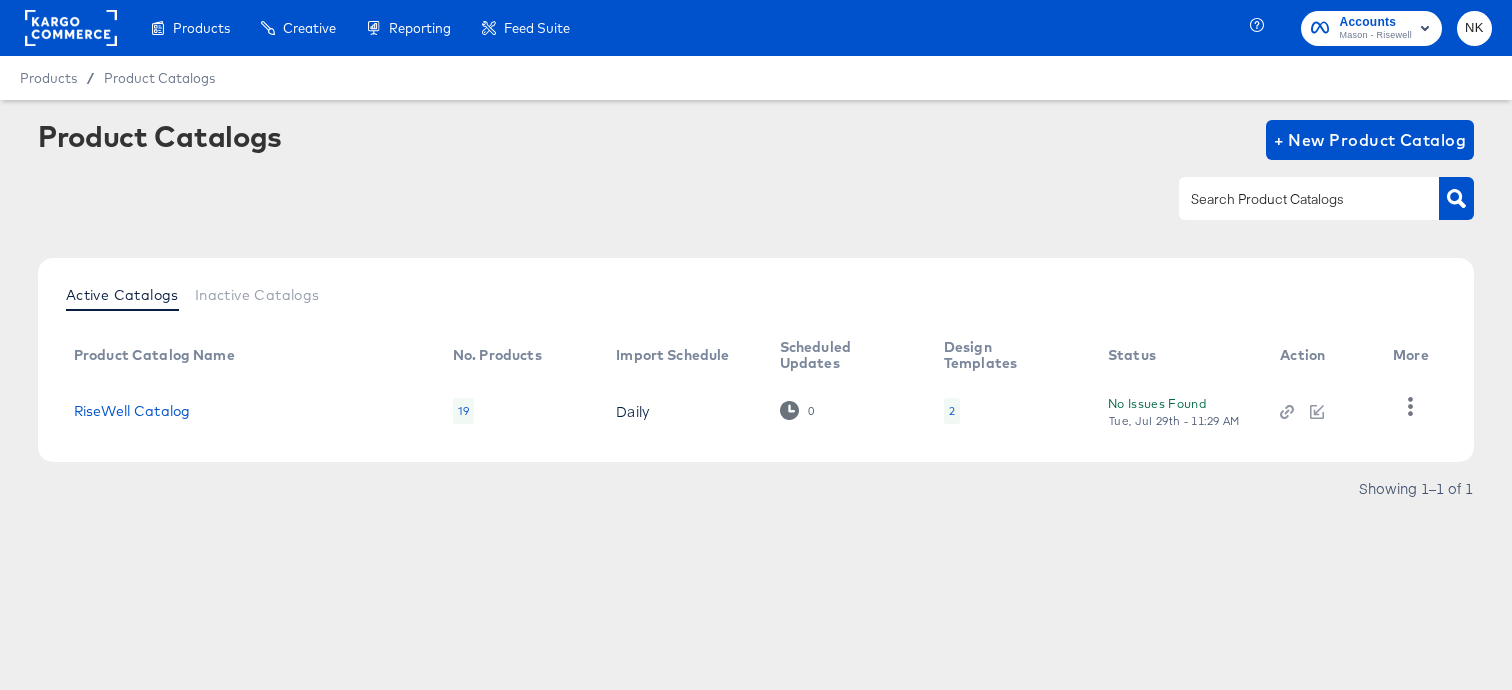 click on "RiseWell Catalog" at bounding box center (247, 411) 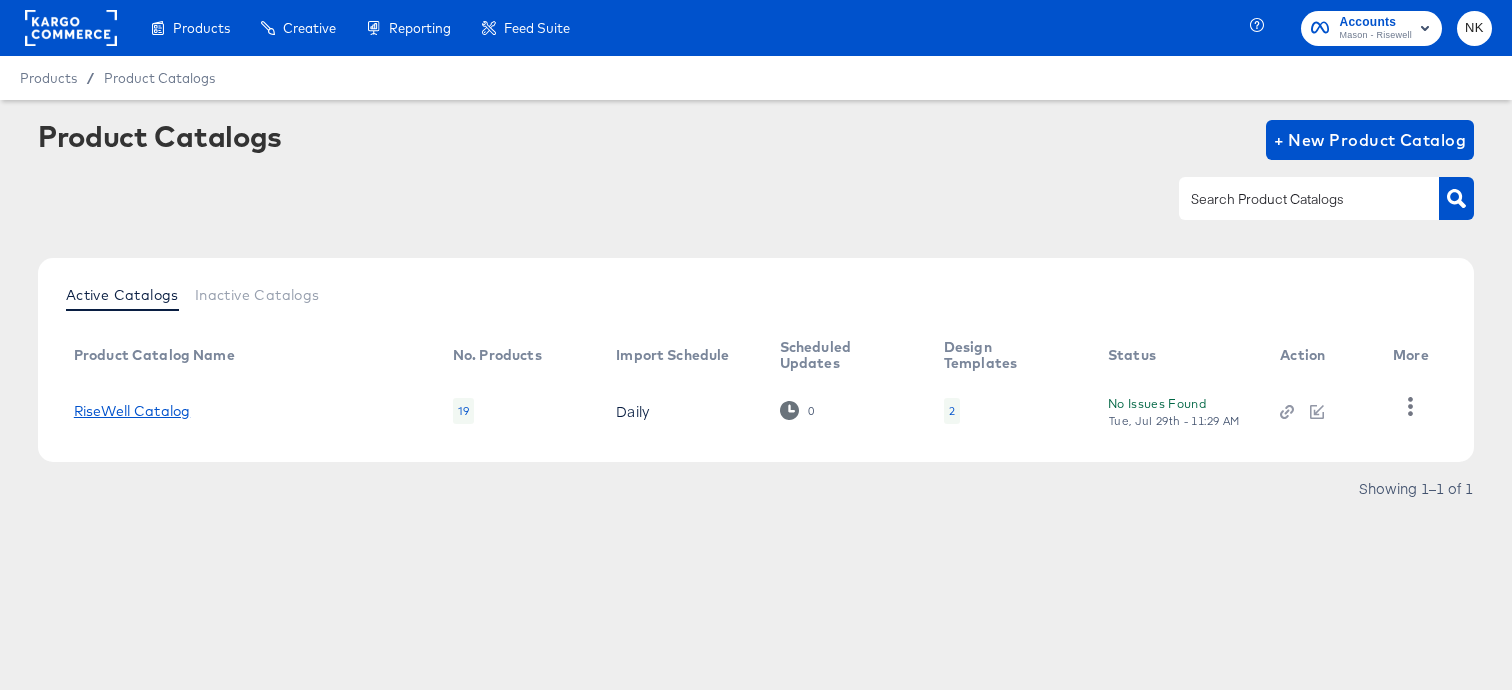click on "RiseWell Catalog" at bounding box center (132, 411) 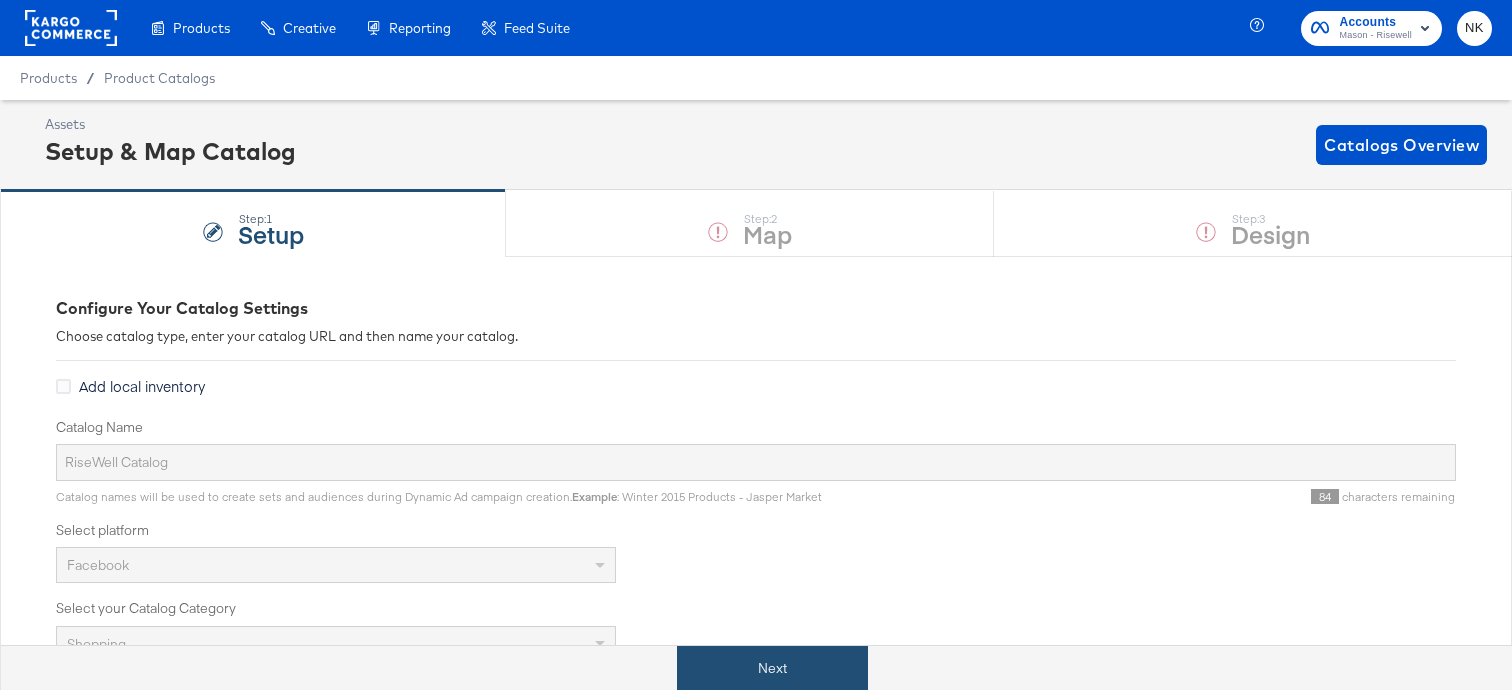 click on "Next" at bounding box center [772, 668] 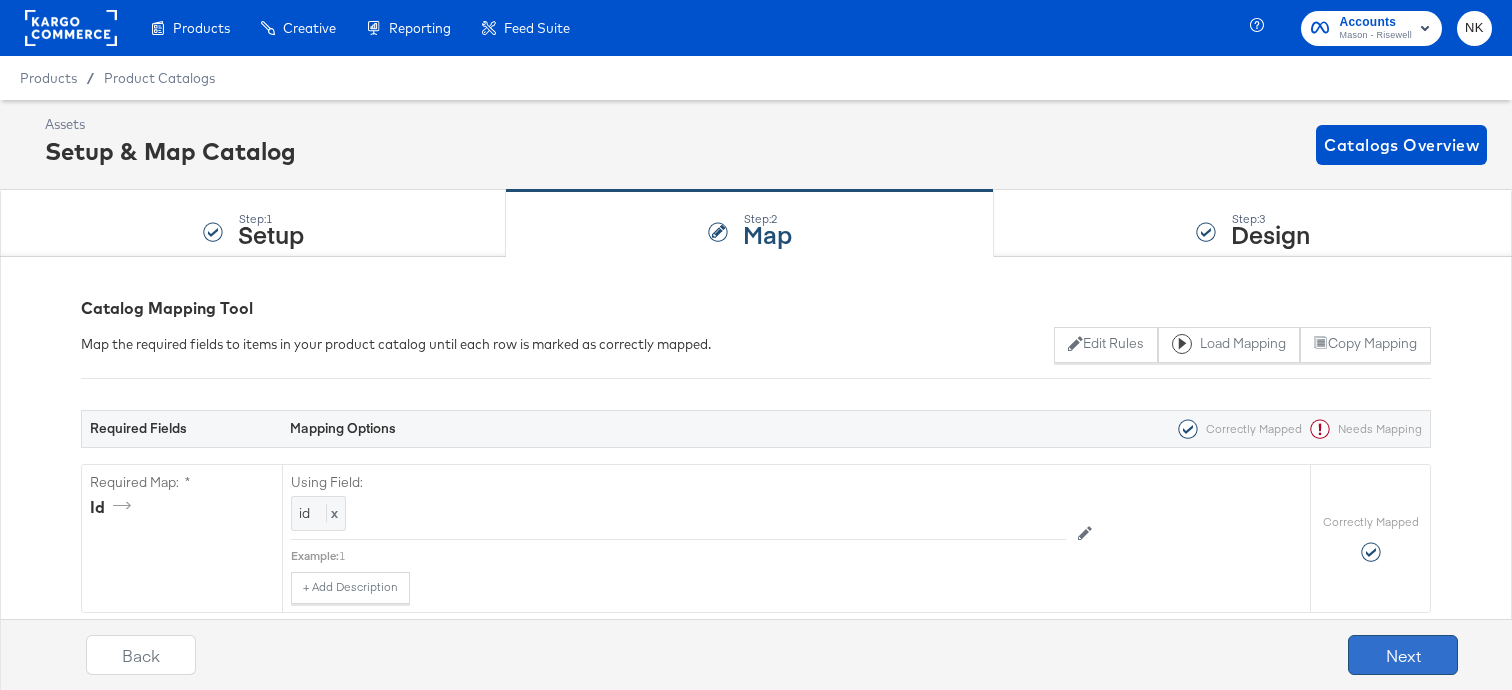 click on "Next" at bounding box center [1403, 655] 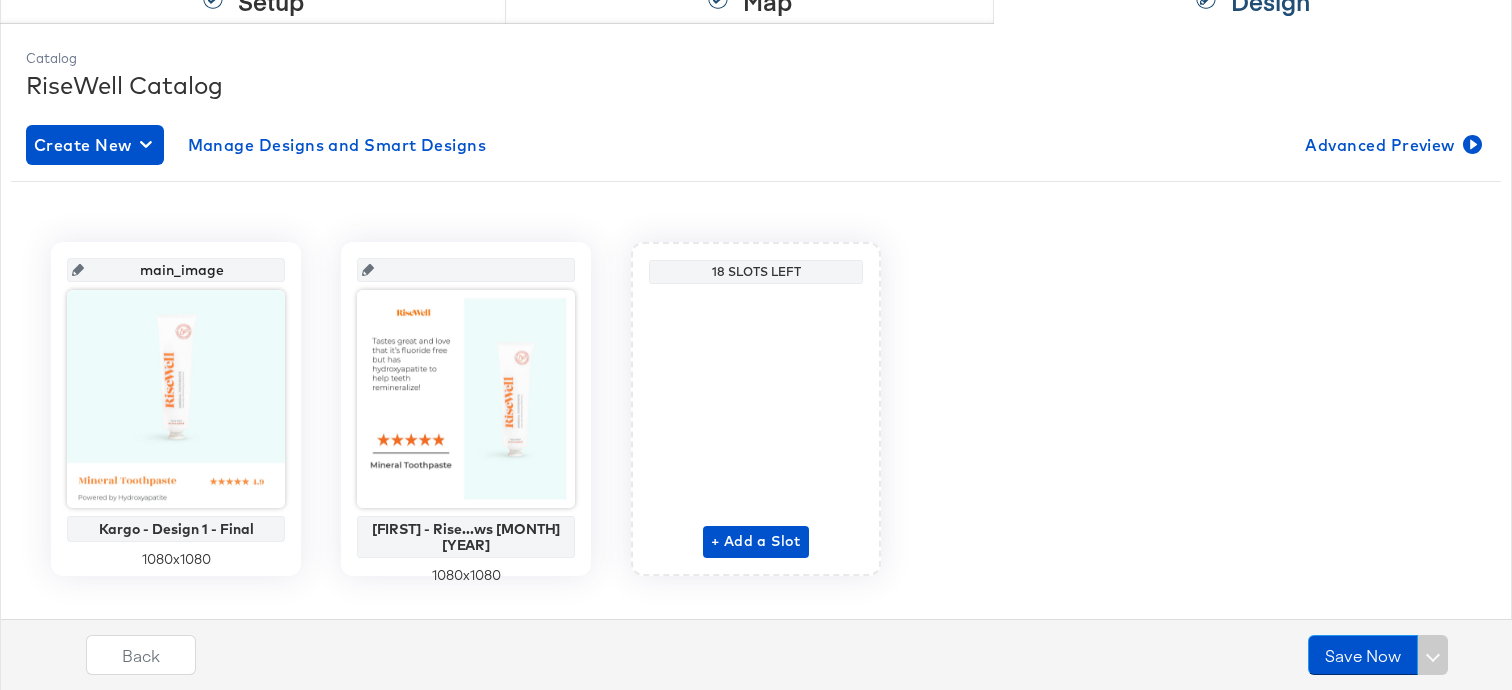 scroll, scrollTop: 263, scrollLeft: 0, axis: vertical 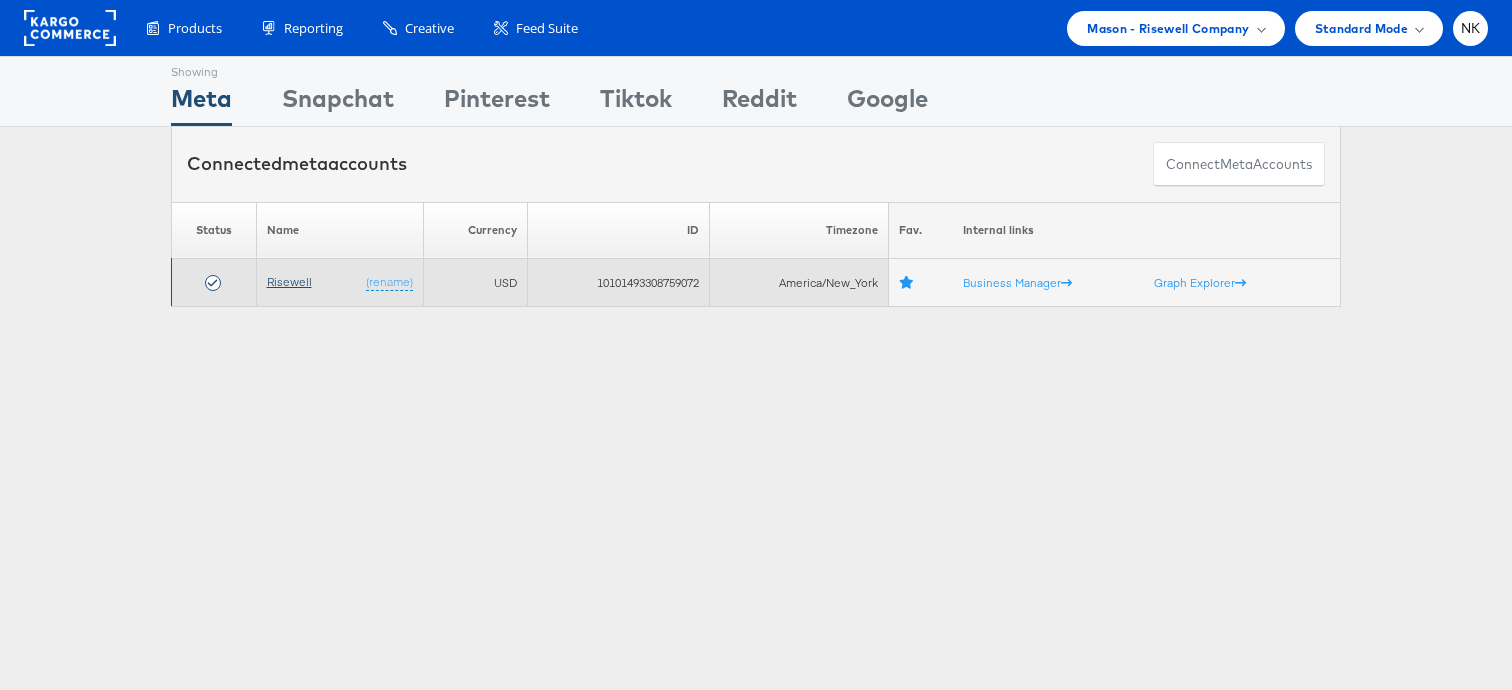 click on "Risewell" at bounding box center (289, 281) 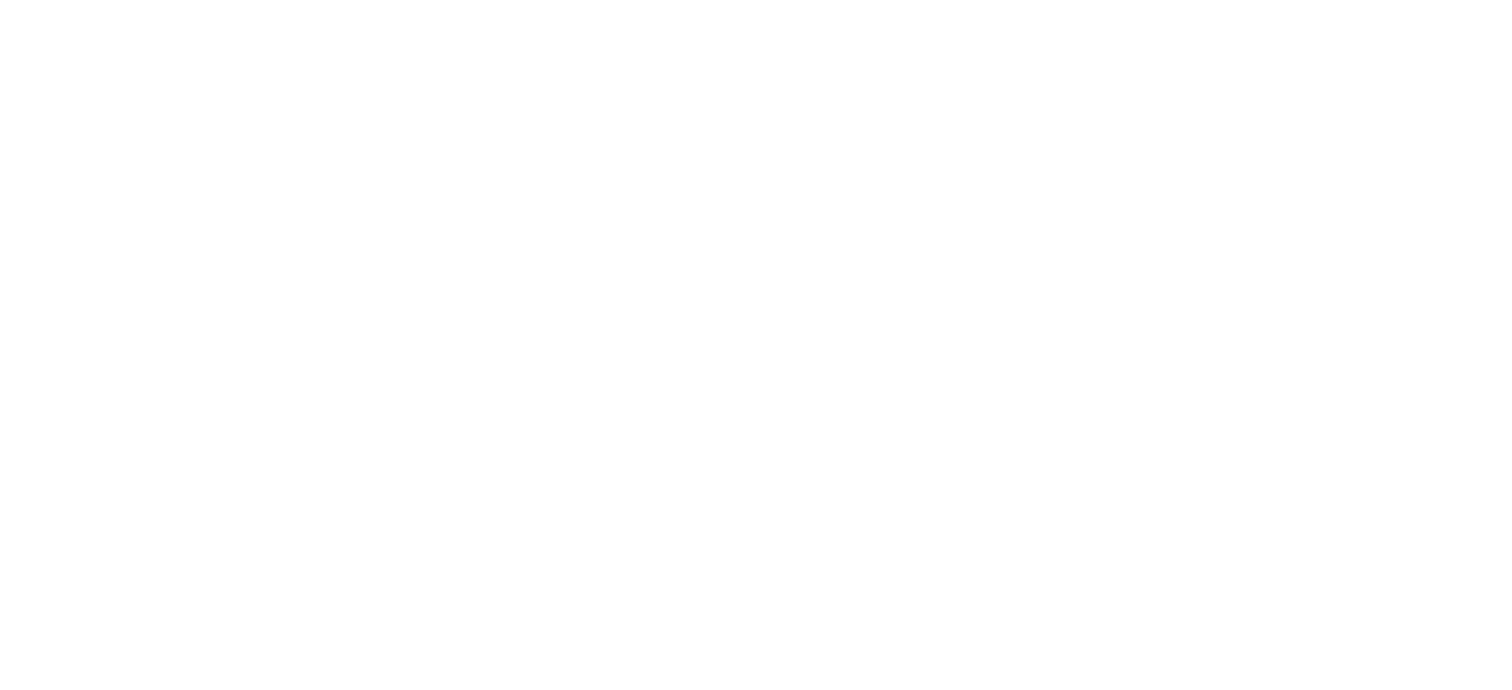scroll, scrollTop: 0, scrollLeft: 0, axis: both 